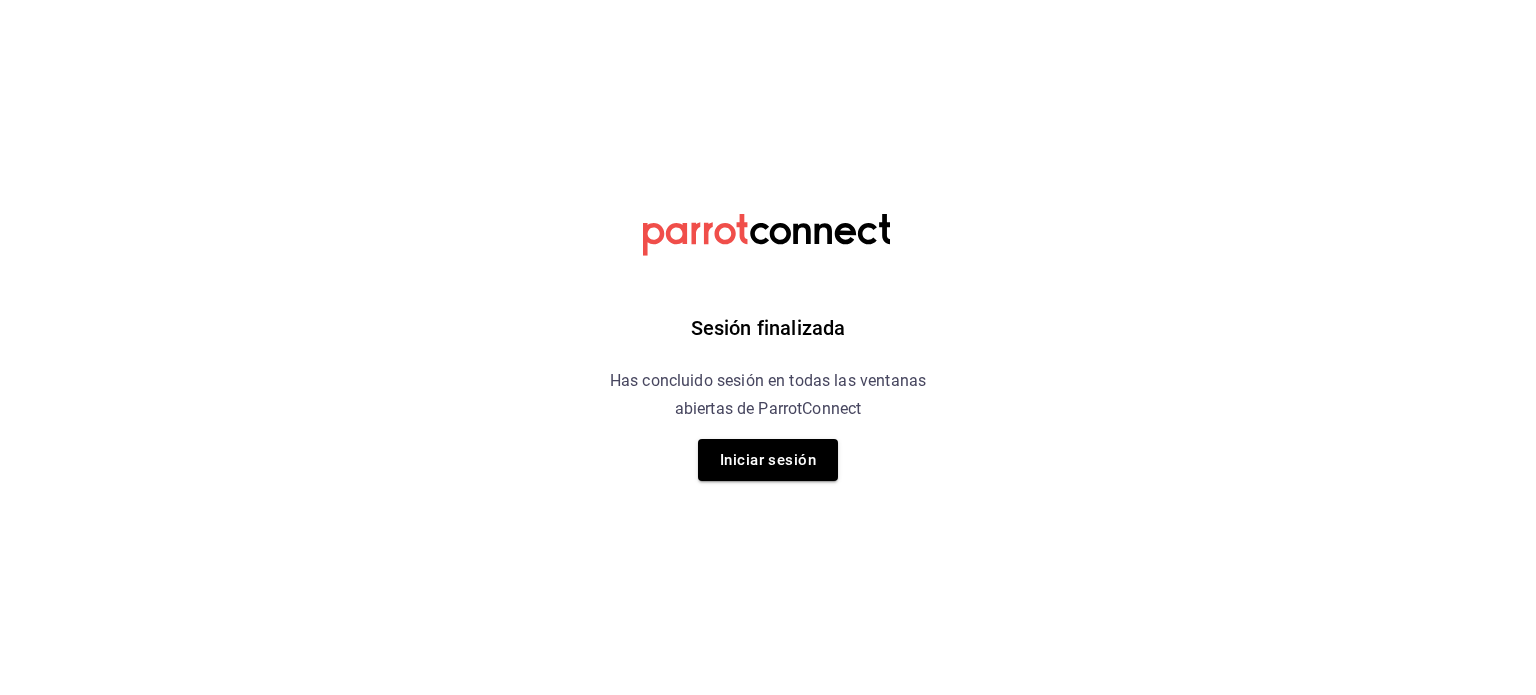 scroll, scrollTop: 0, scrollLeft: 0, axis: both 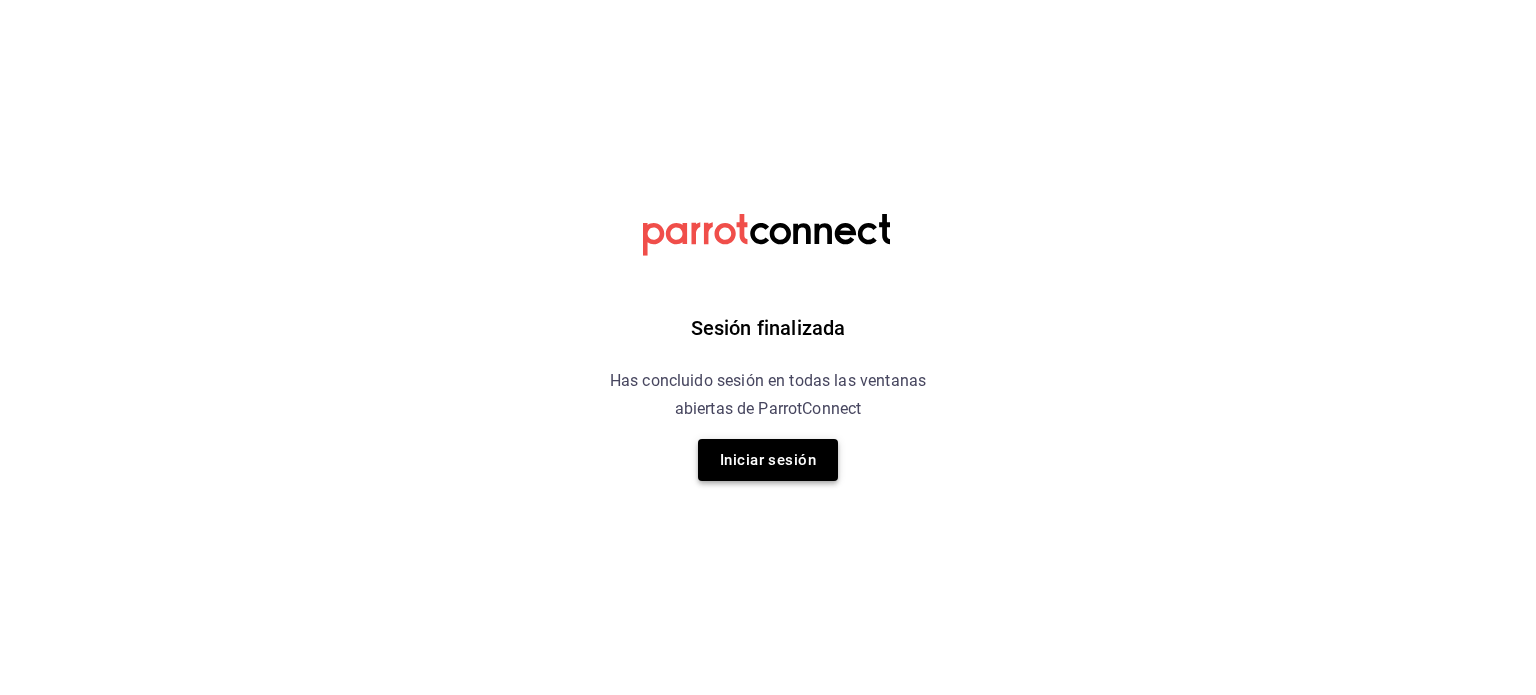 click on "Iniciar sesión" at bounding box center (768, 460) 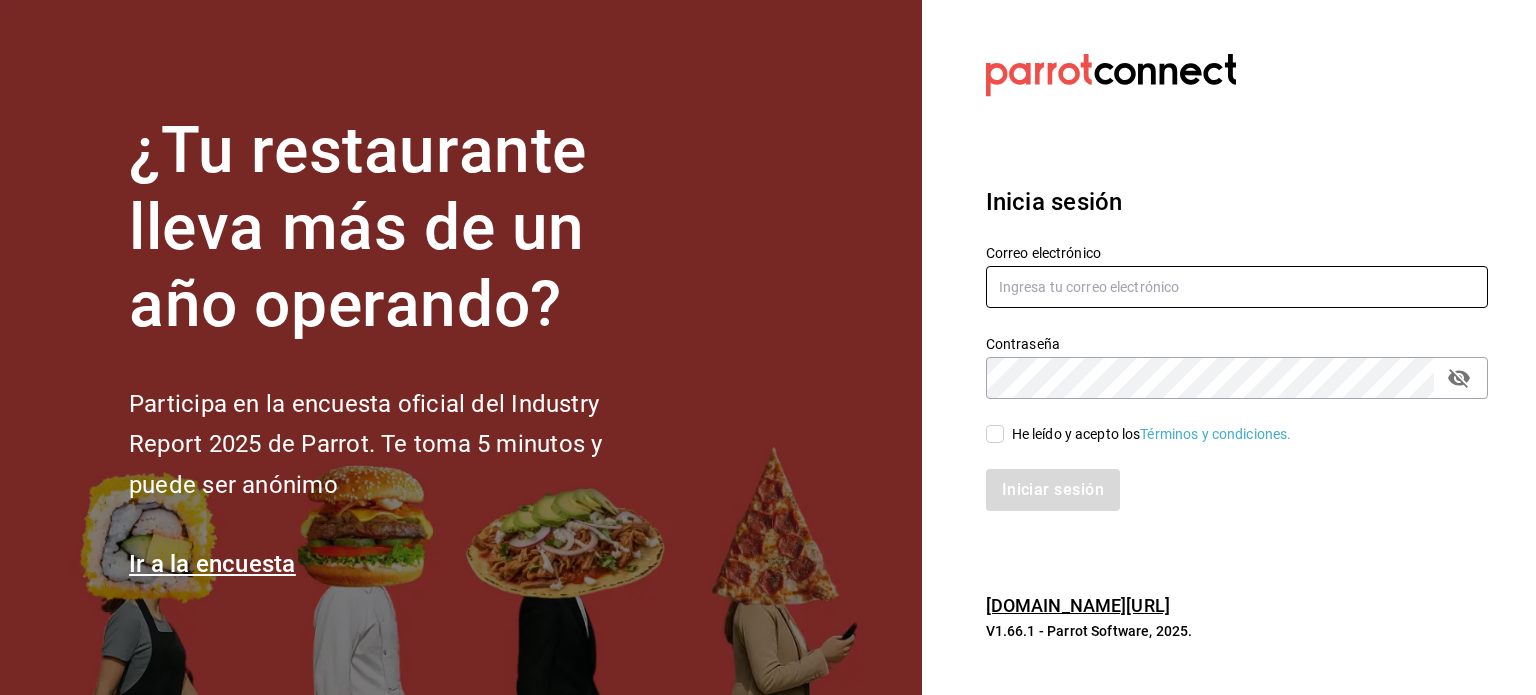 type on "[PERSON_NAME][EMAIL_ADDRESS][PERSON_NAME][DOMAIN_NAME]" 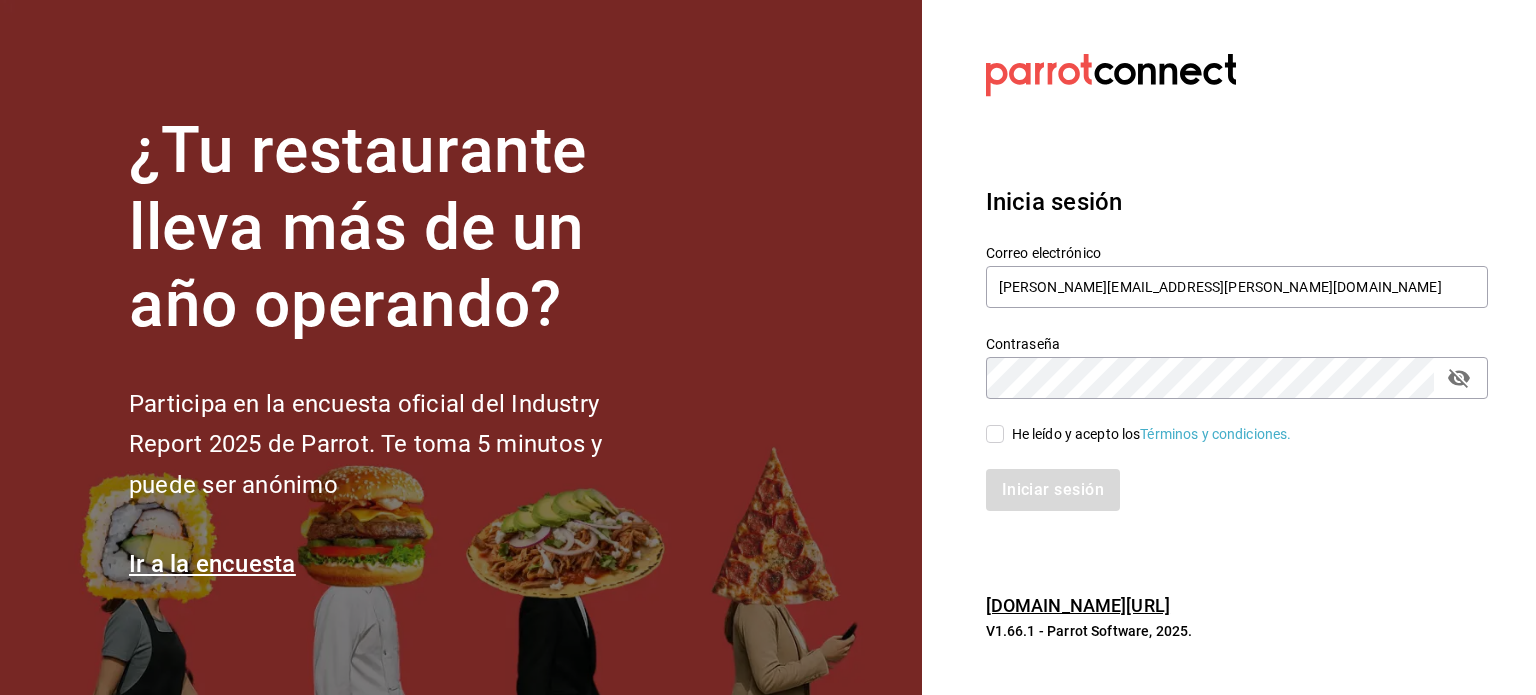 click on "He leído y acepto los  Términos y condiciones." at bounding box center [995, 434] 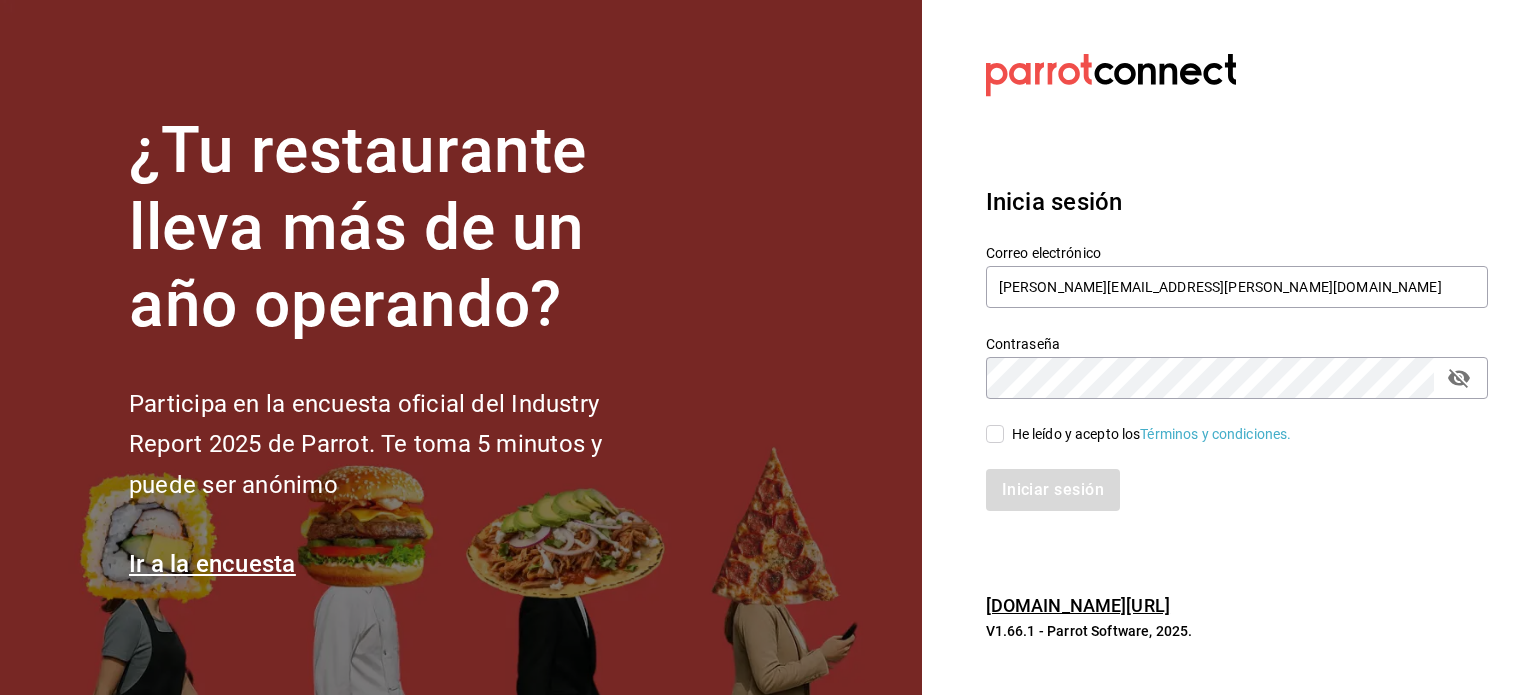 checkbox on "true" 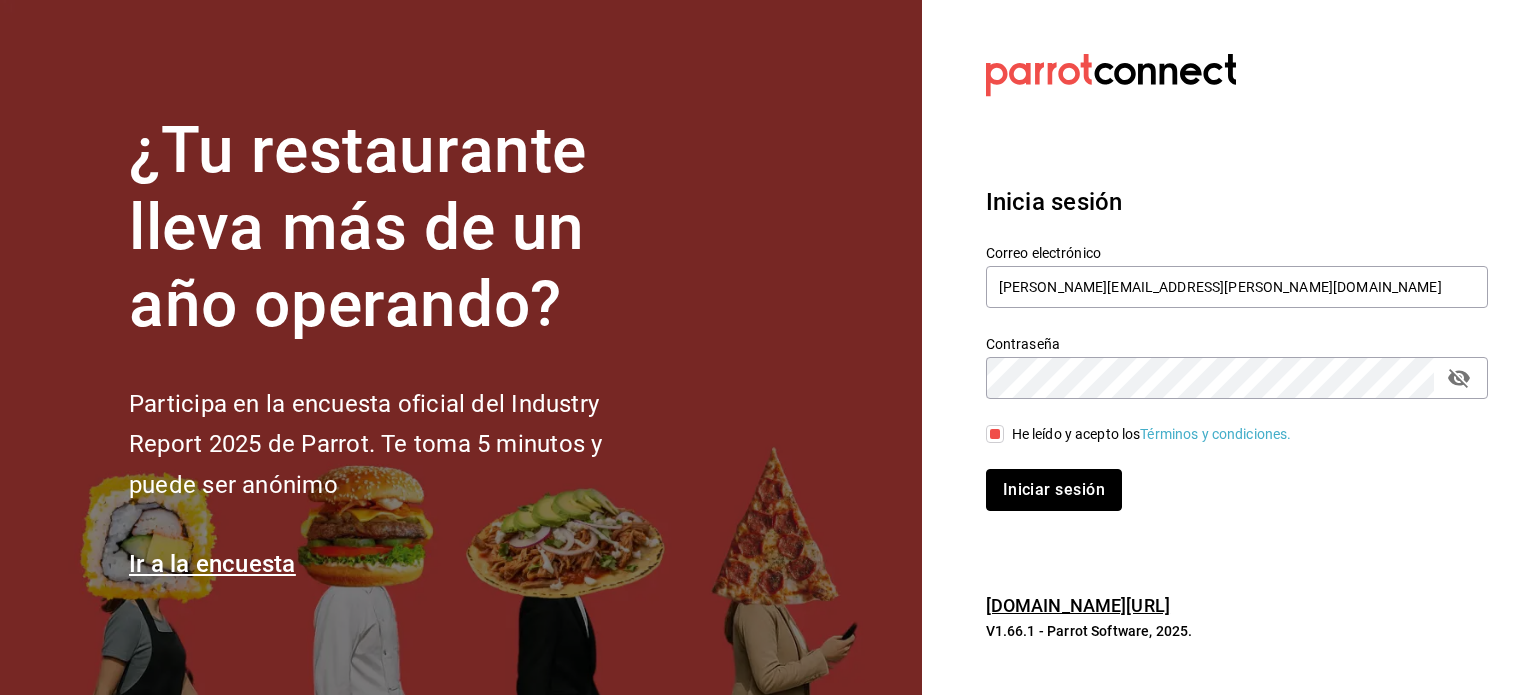click on "Iniciar sesión" at bounding box center [1054, 490] 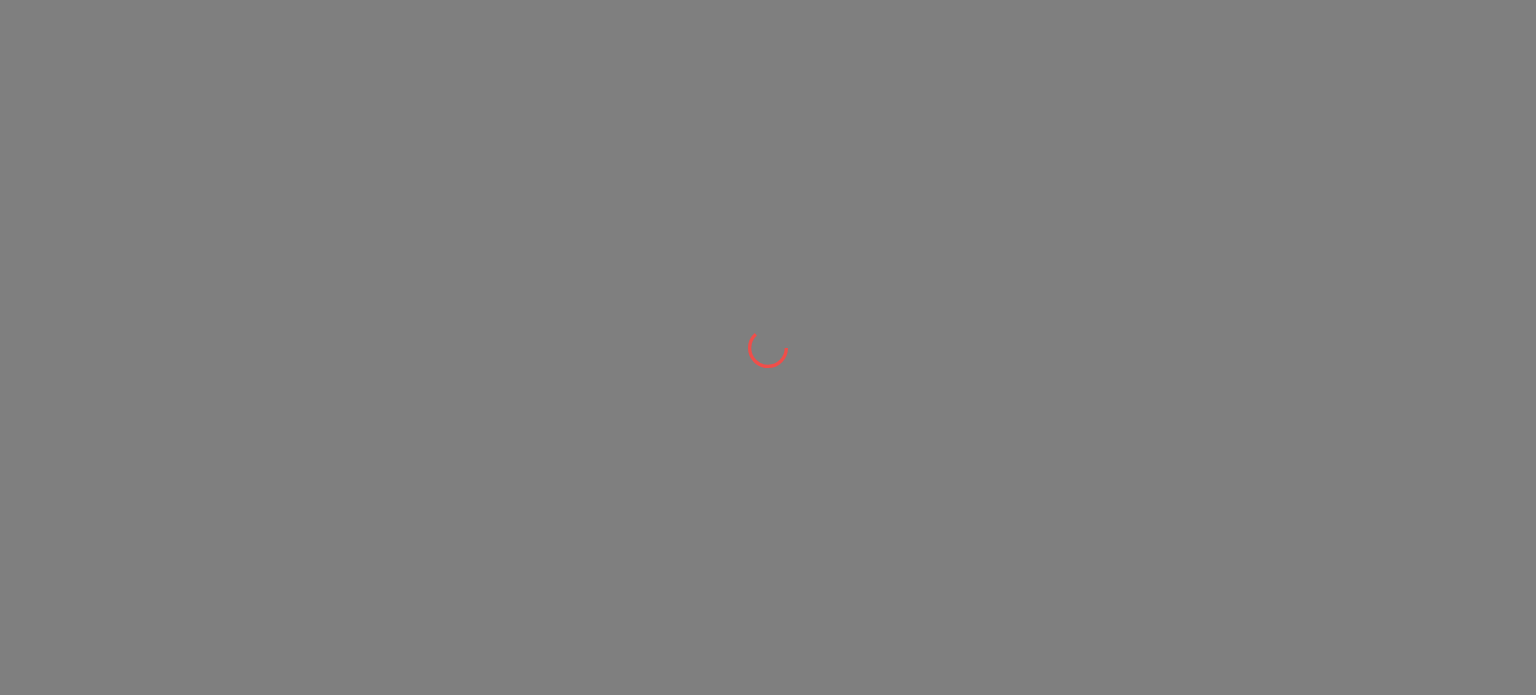 scroll, scrollTop: 0, scrollLeft: 0, axis: both 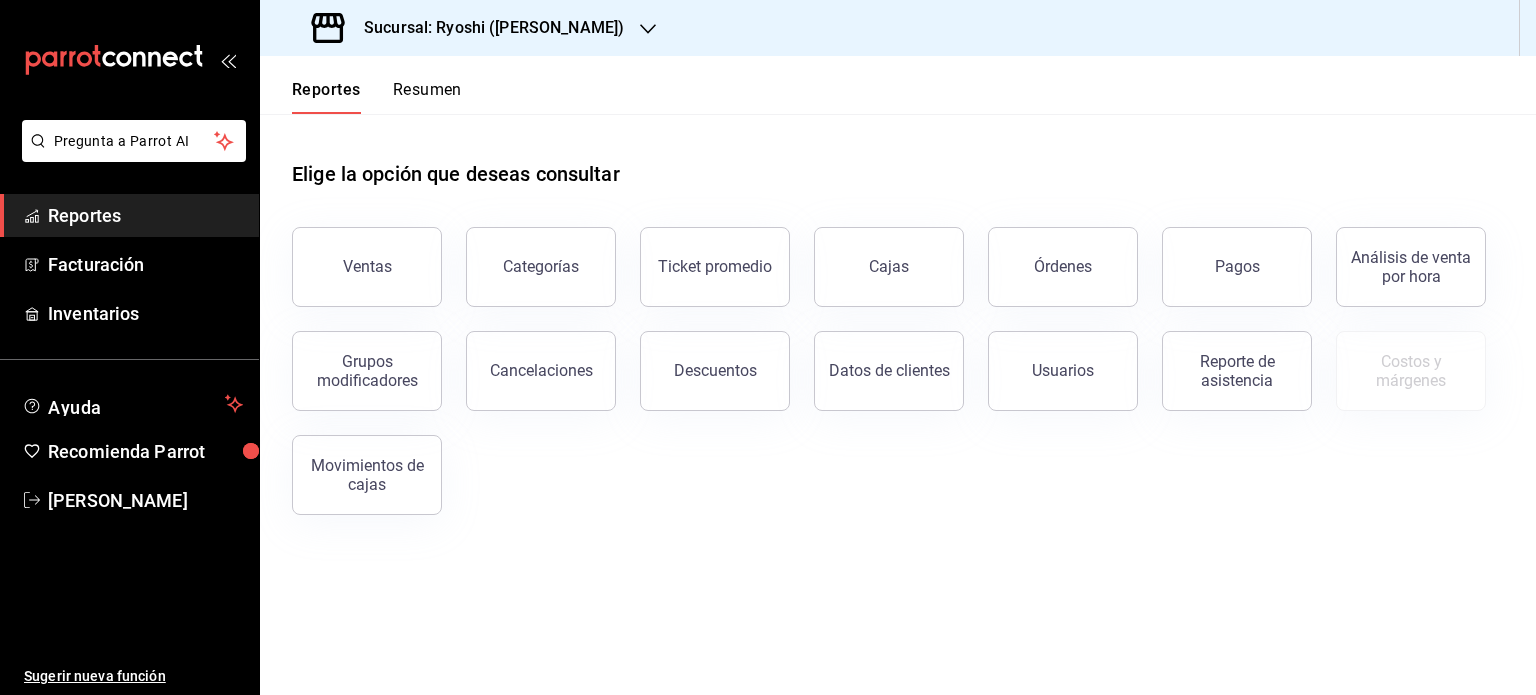 click on "Sucursal: Ryoshi (Polanco)" at bounding box center [486, 28] 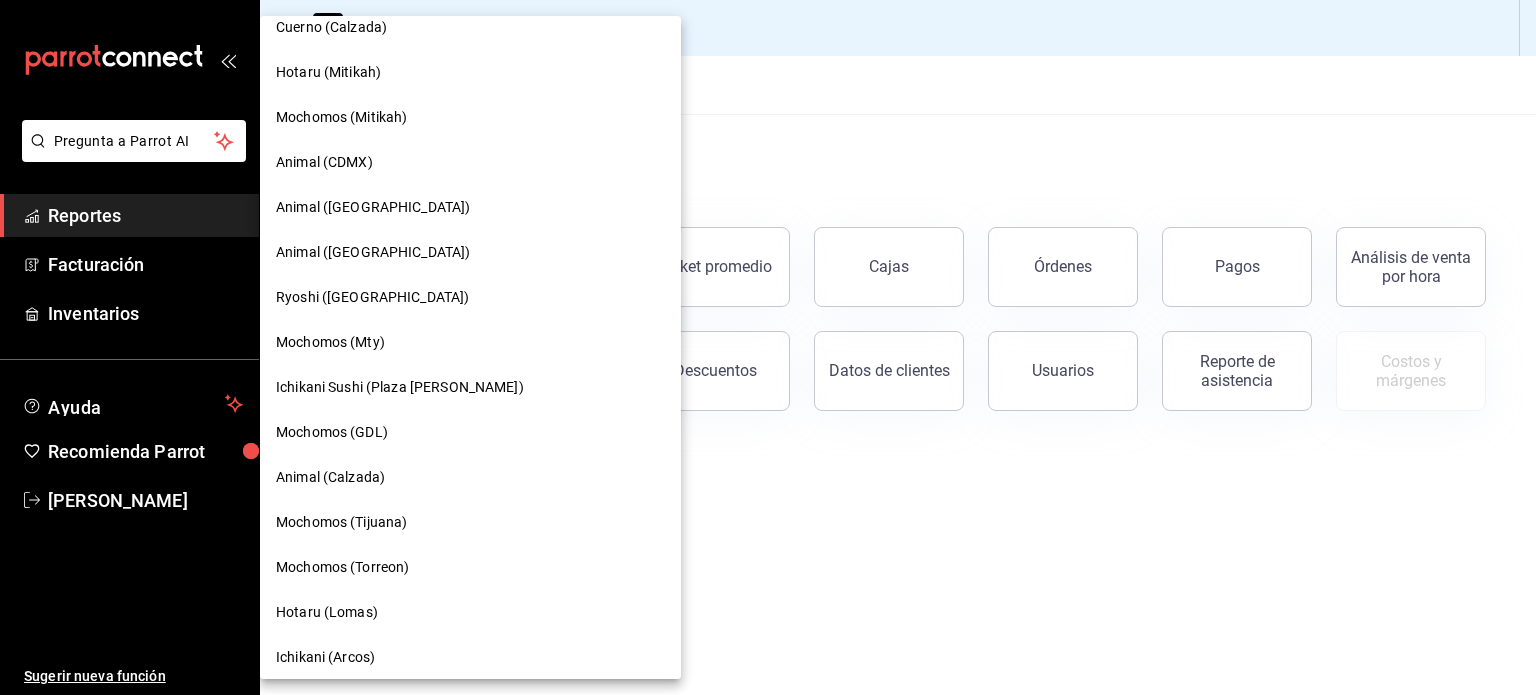 scroll, scrollTop: 600, scrollLeft: 0, axis: vertical 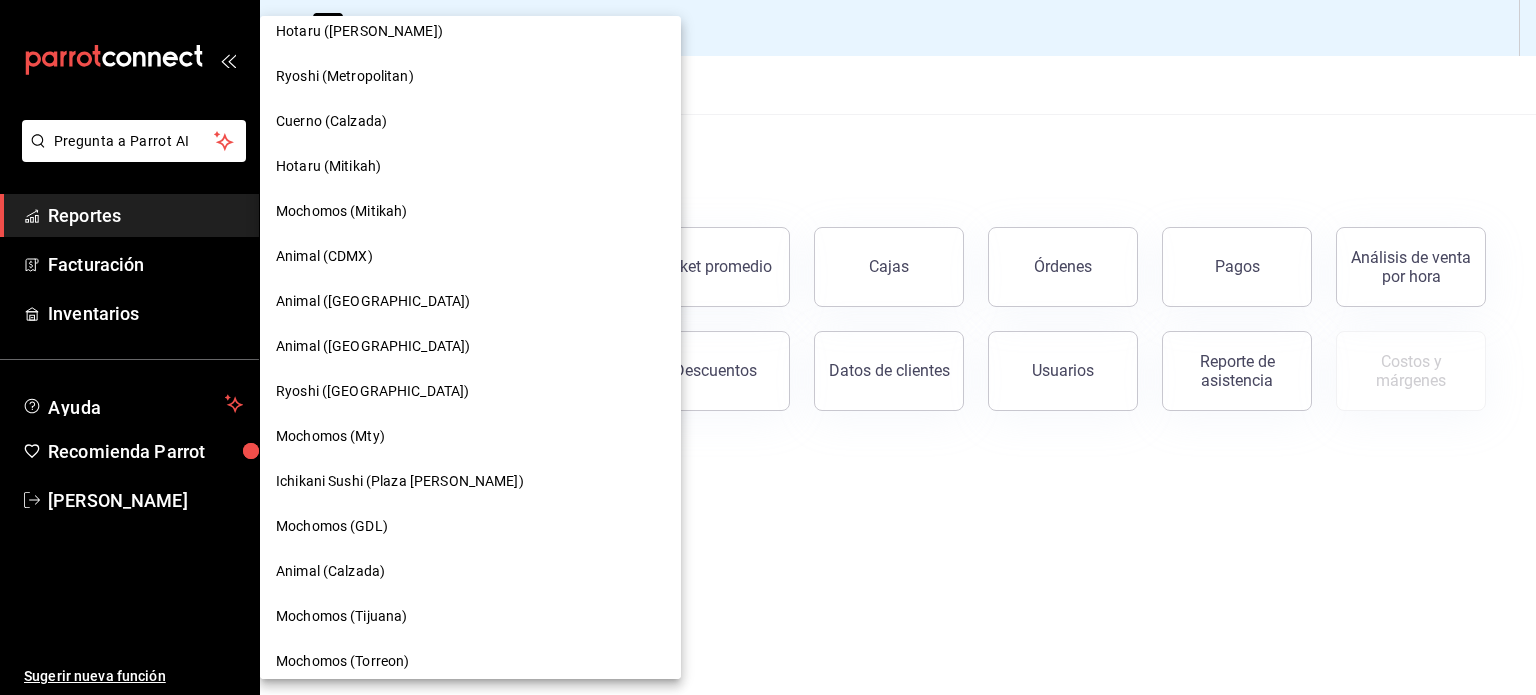 click at bounding box center [768, 347] 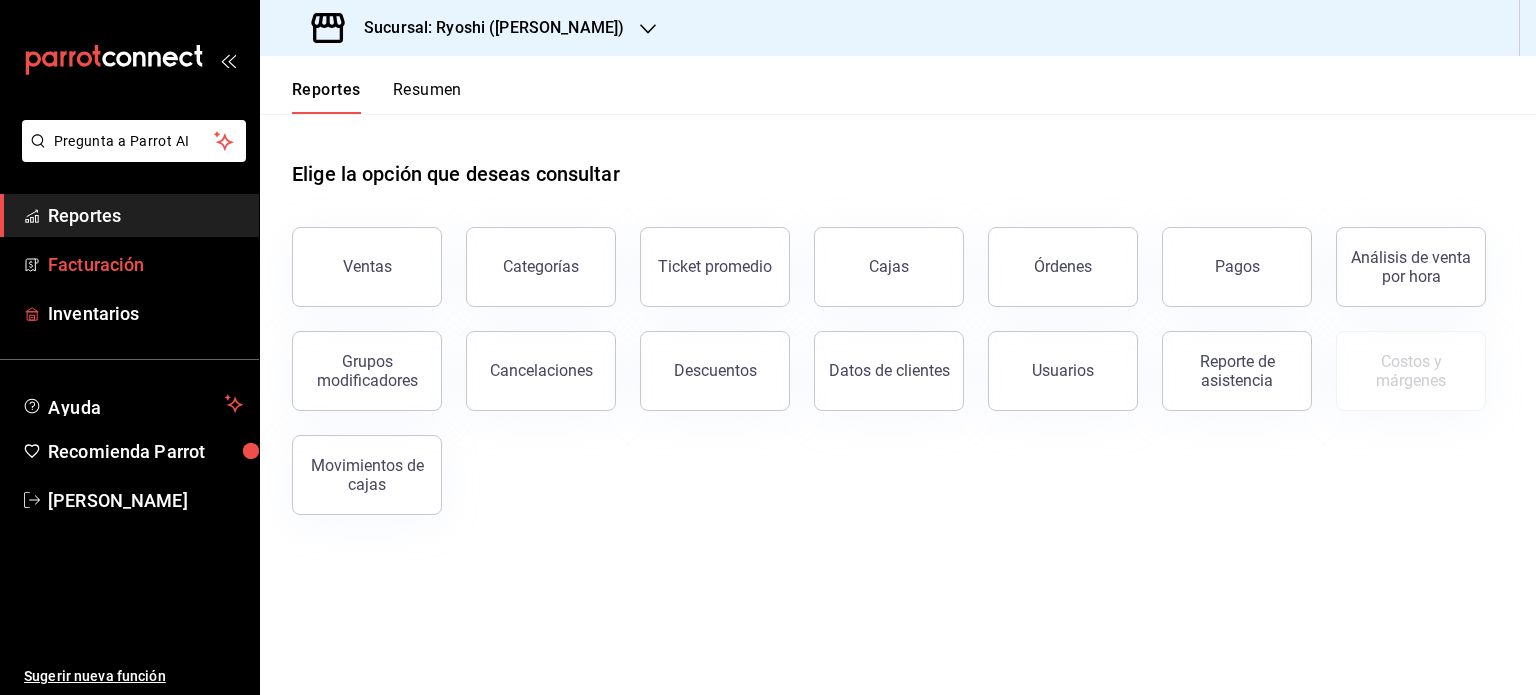 click on "Facturación" at bounding box center (145, 264) 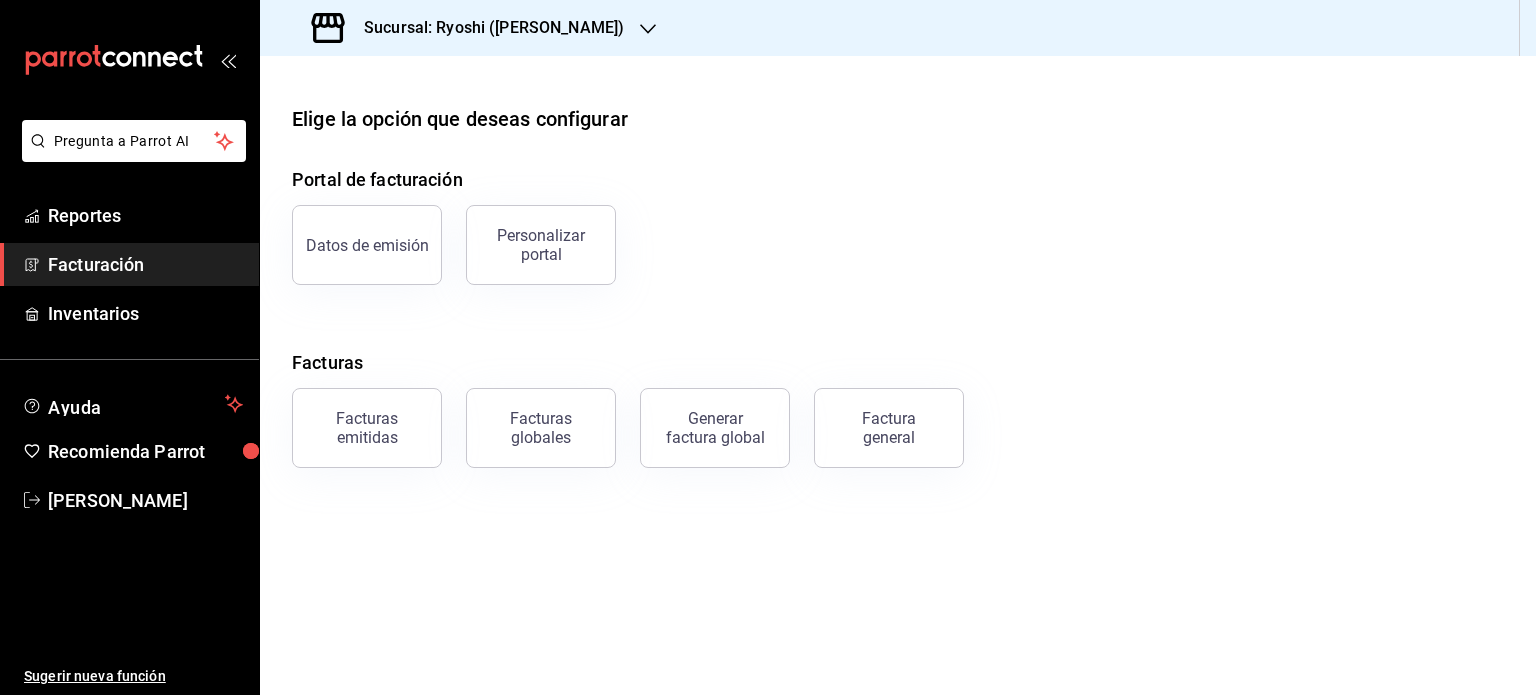 click on "Sucursal: Ryoshi (Polanco)" at bounding box center [486, 28] 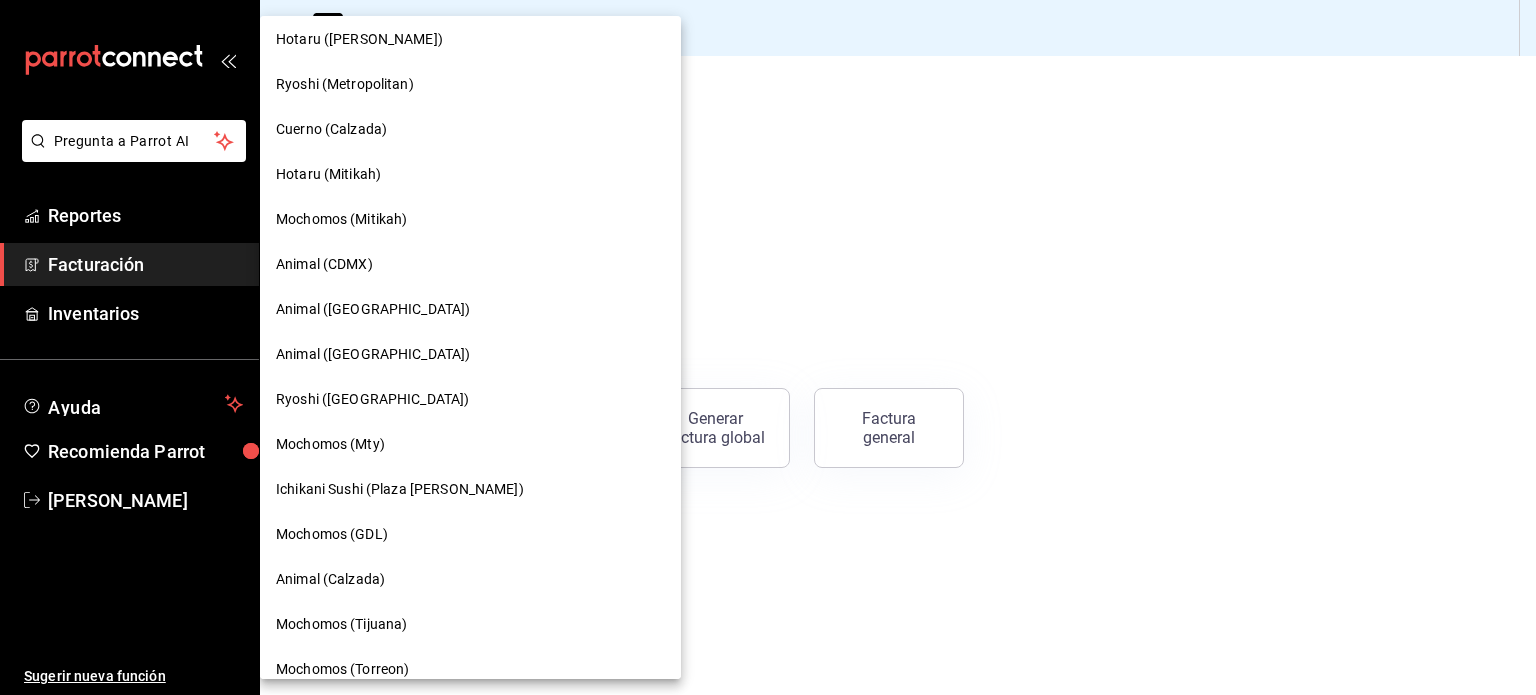 scroll, scrollTop: 600, scrollLeft: 0, axis: vertical 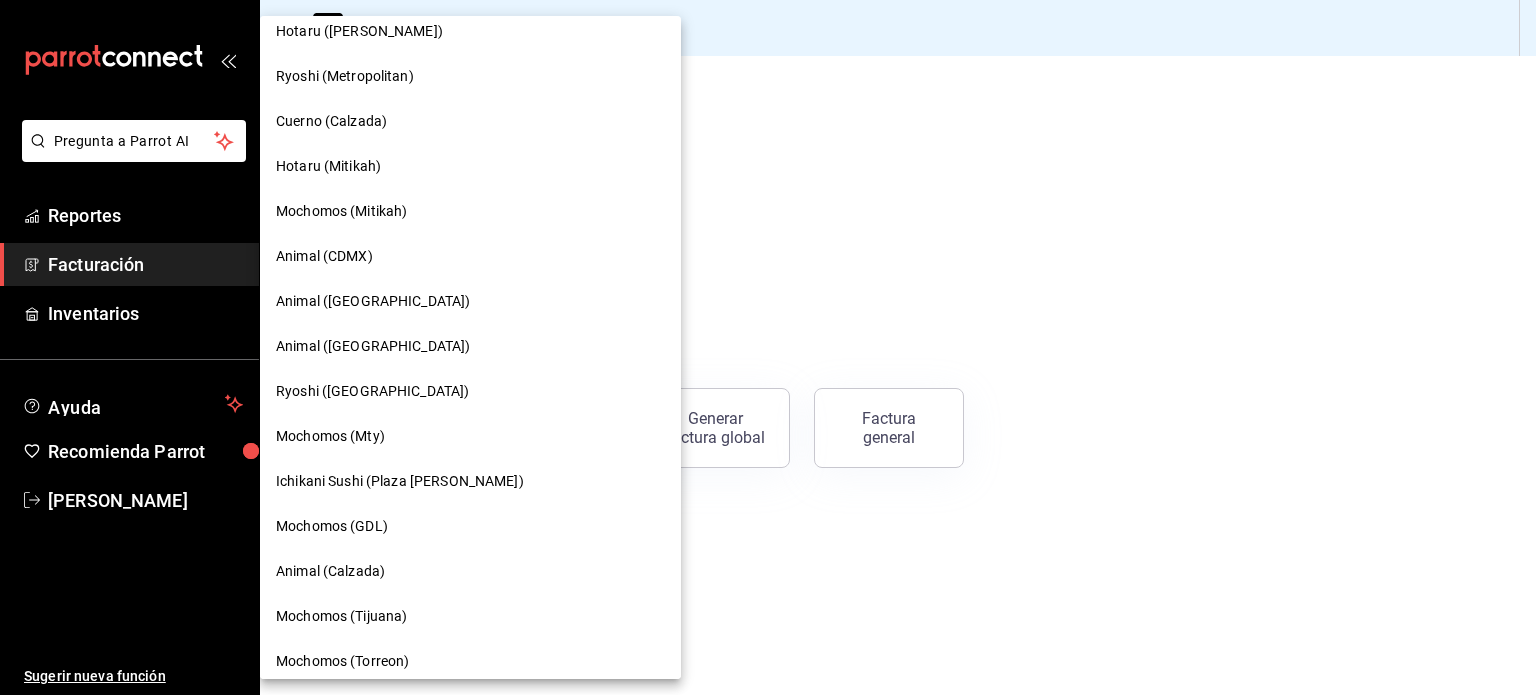 click on "Animal (Puebla)" at bounding box center [470, 301] 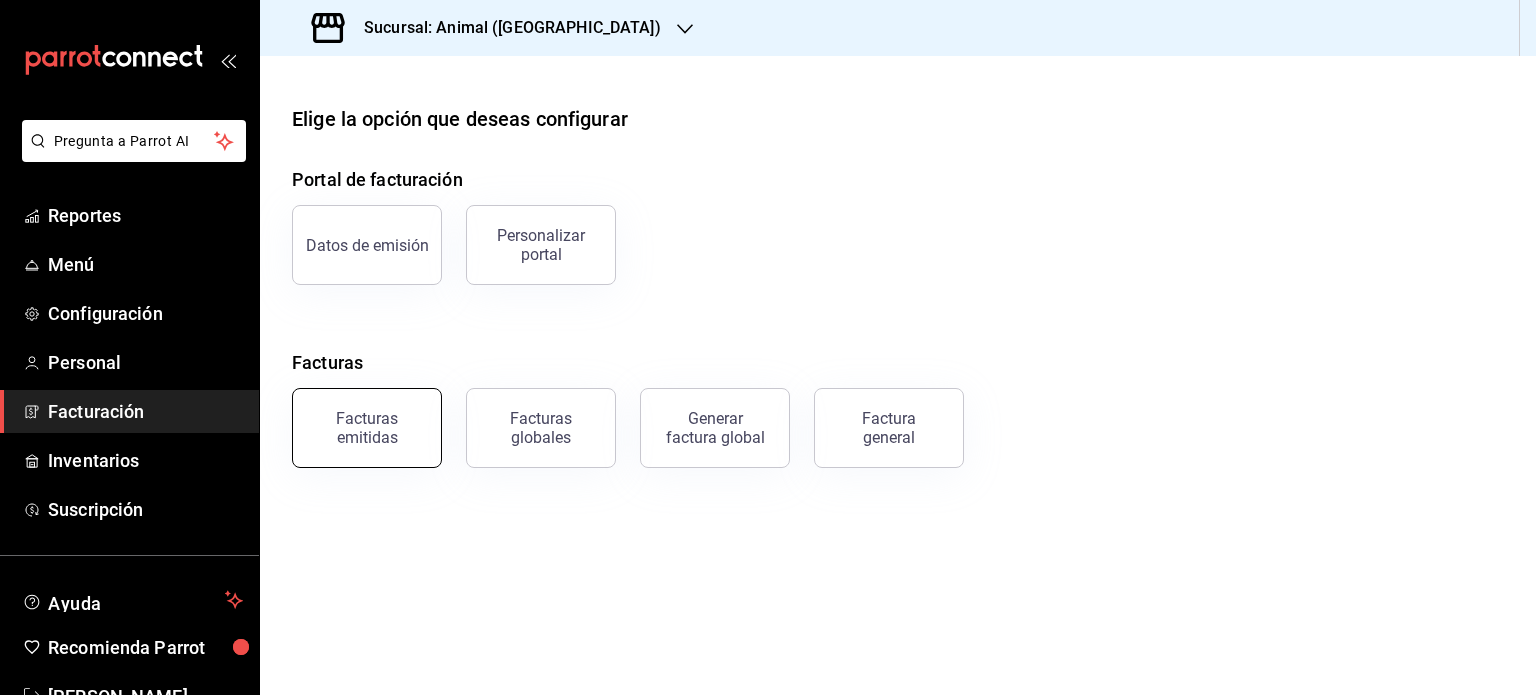 click on "Facturas emitidas" at bounding box center [367, 428] 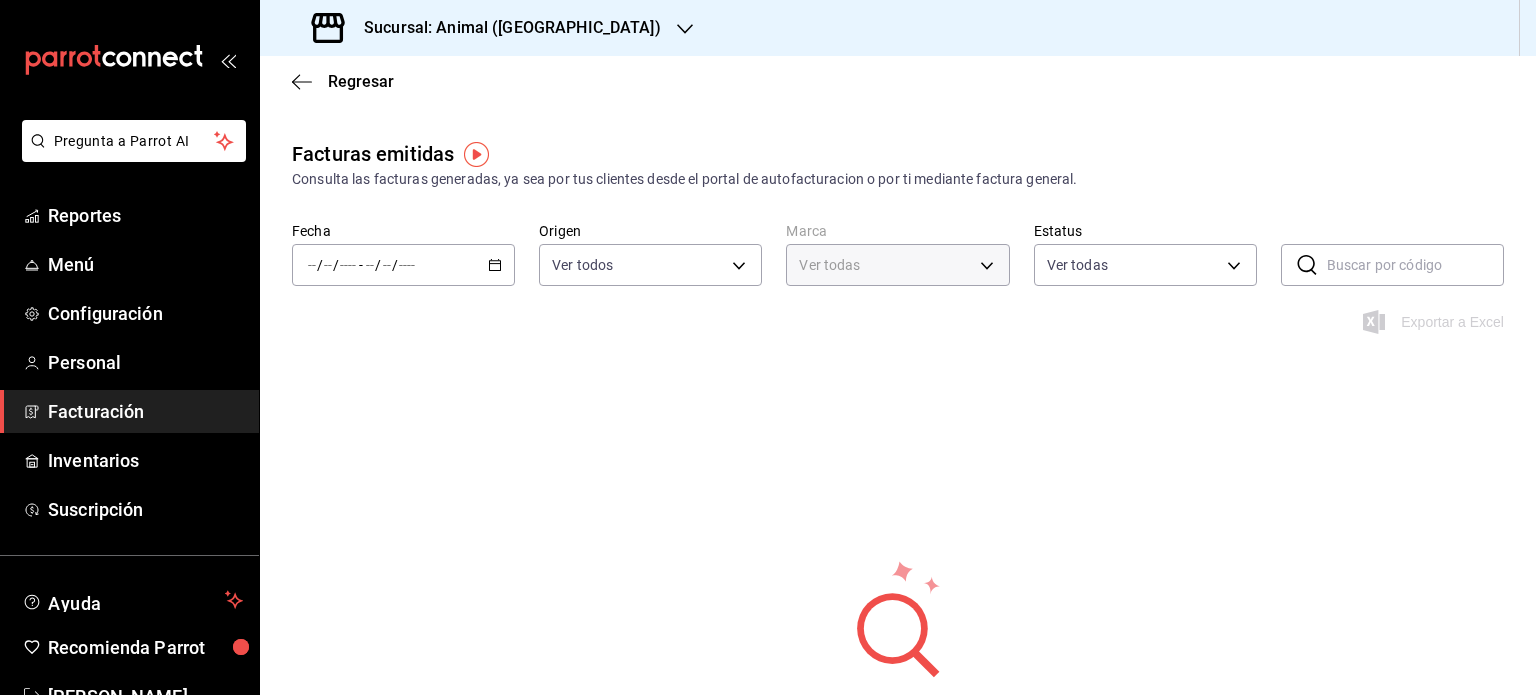 type on "96838179-8fbb-4073-aae3-1789726318c8" 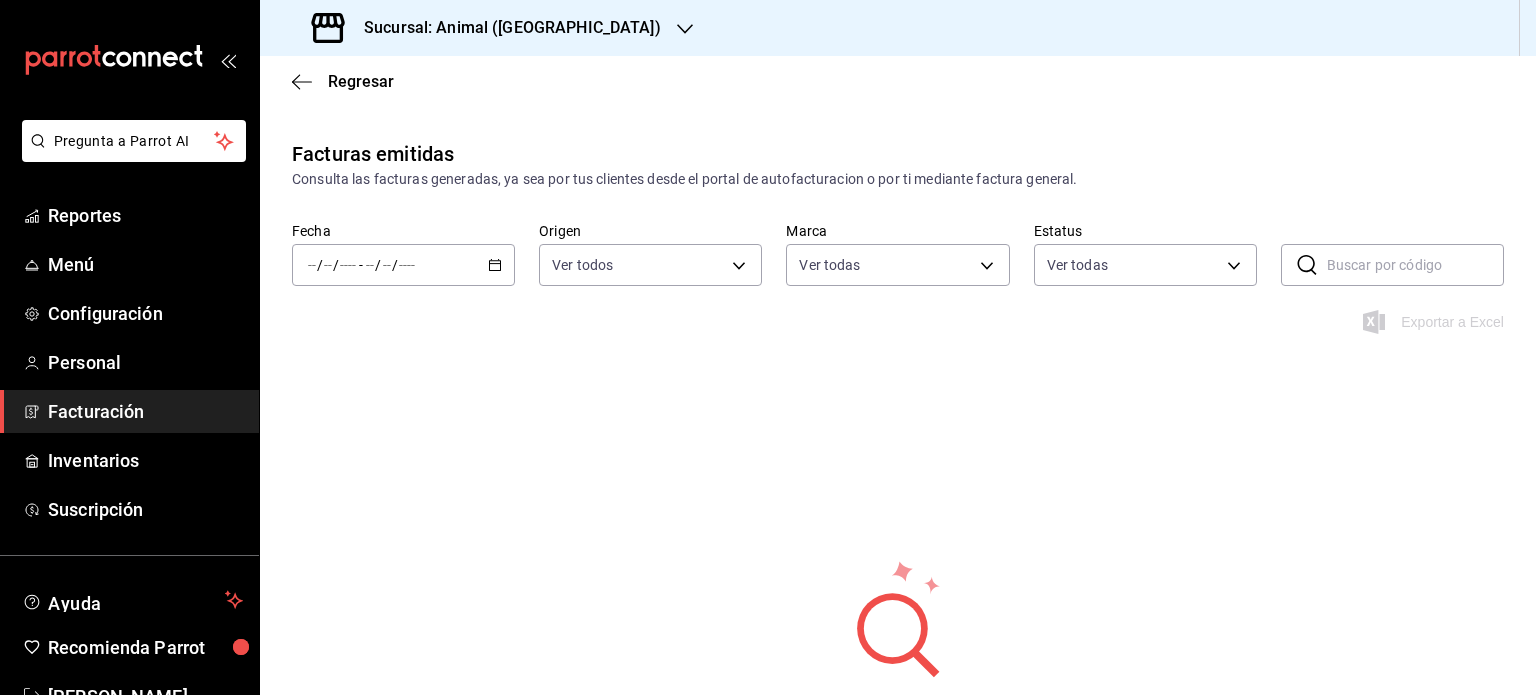 click on "/ / - / /" at bounding box center [403, 265] 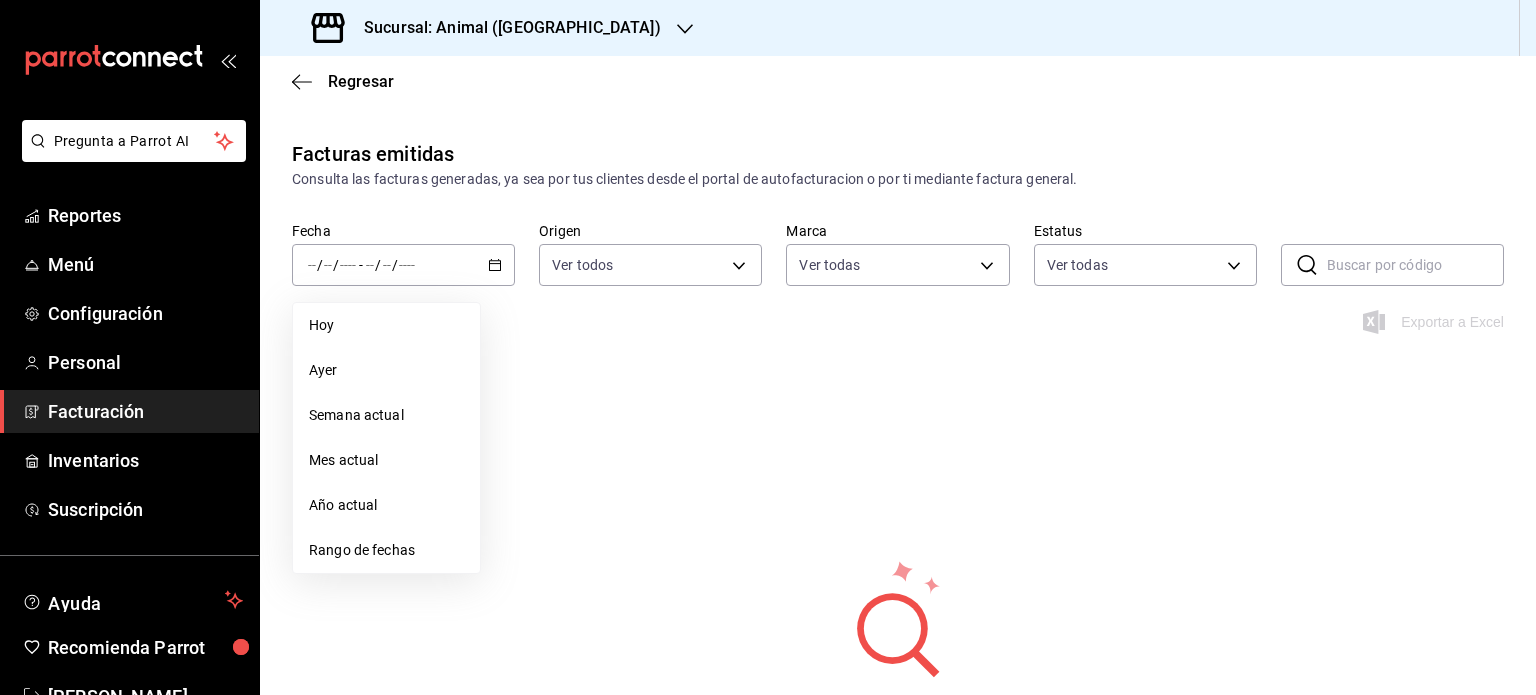 click at bounding box center (1415, 265) 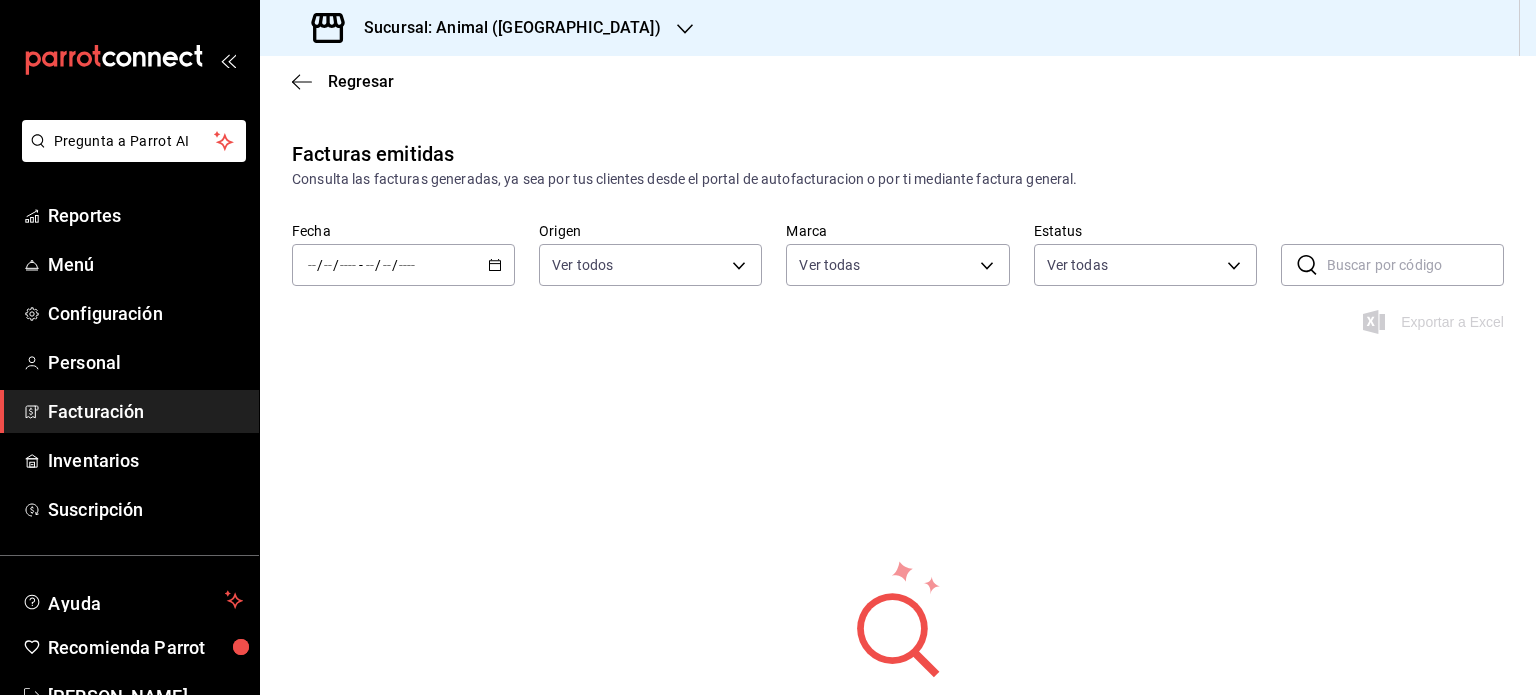 click at bounding box center (1415, 265) 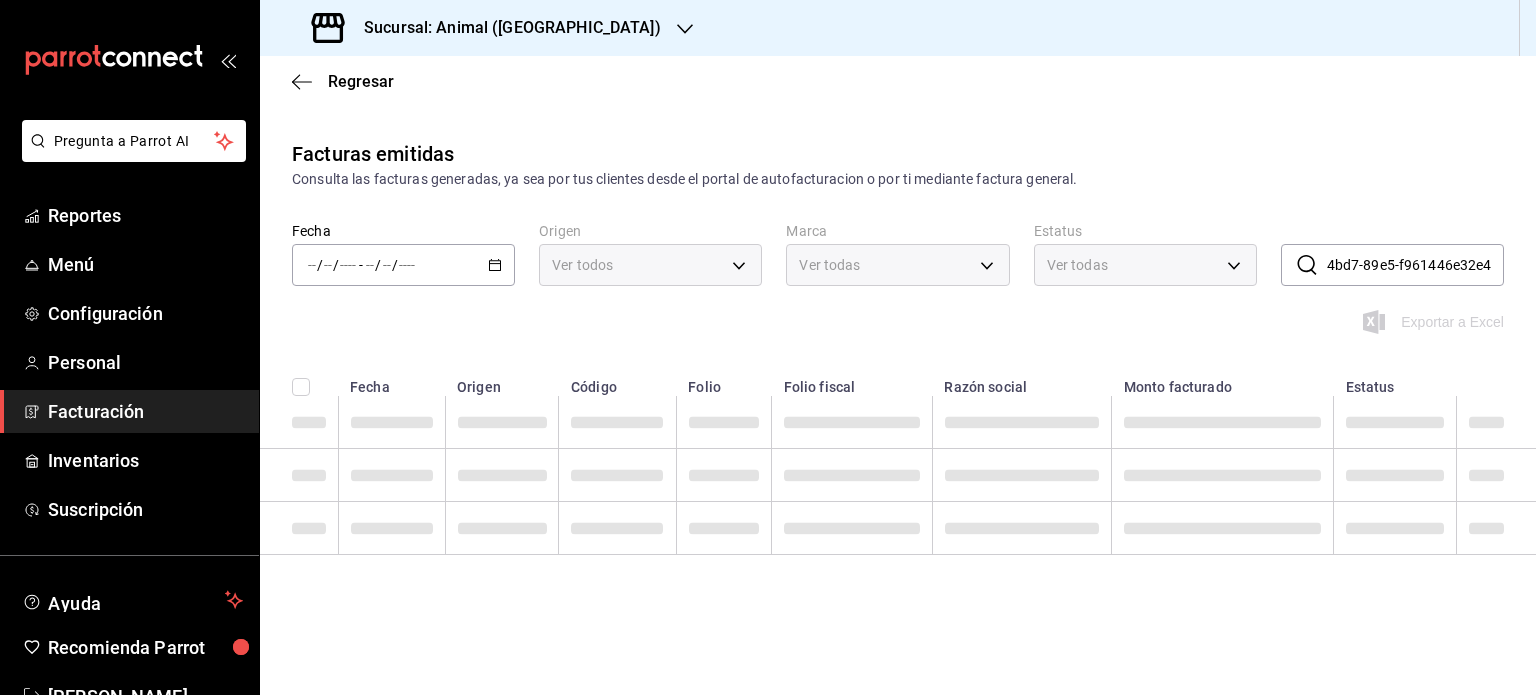 scroll, scrollTop: 0, scrollLeft: 100, axis: horizontal 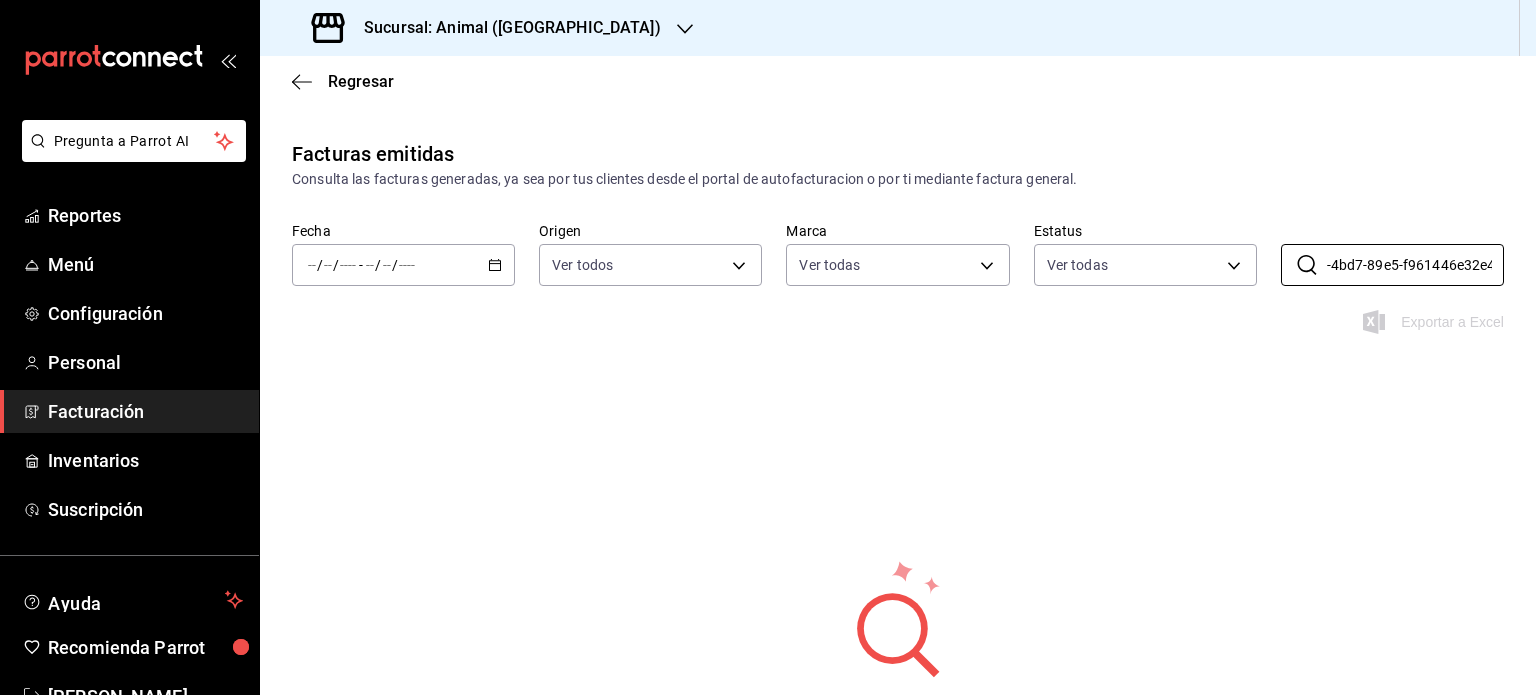 type on "de3ad6a2-3e98-4bd7-89e5-f961446e32e4" 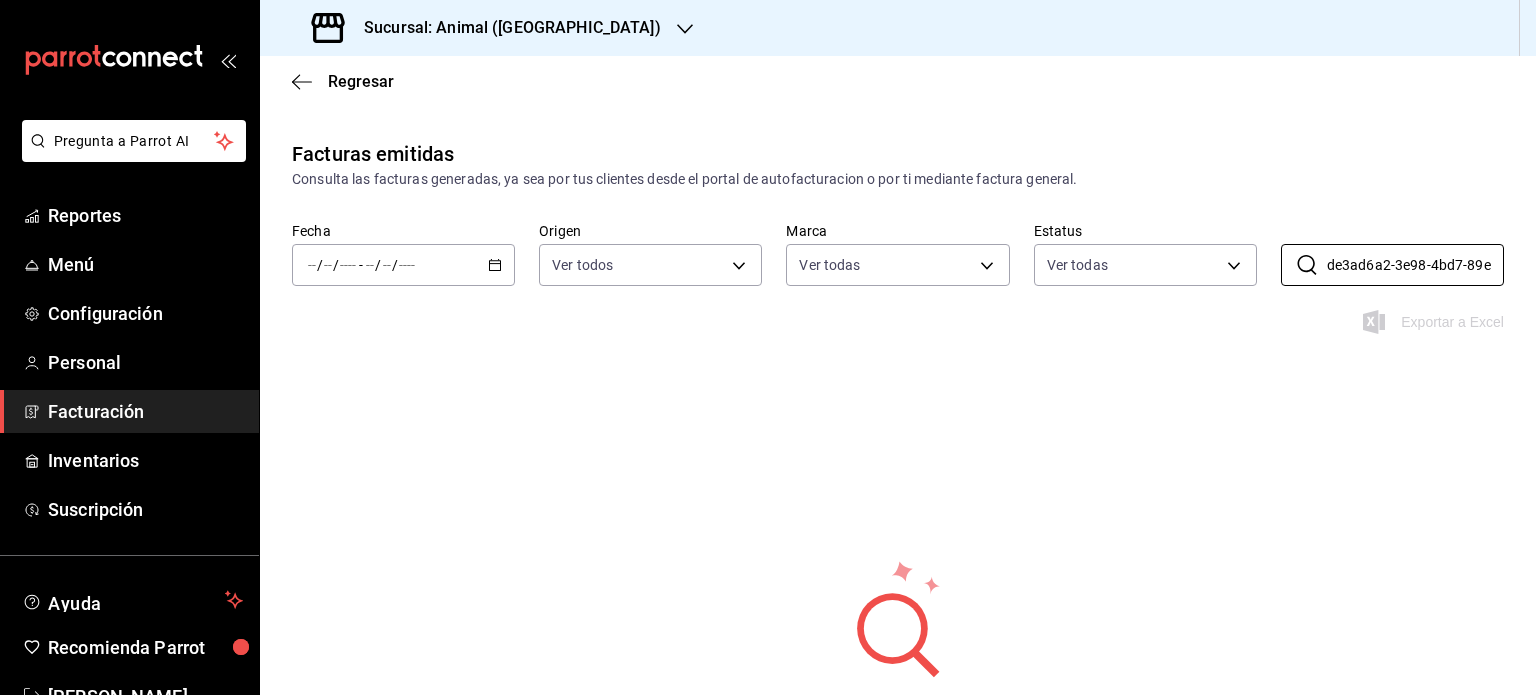 click on "Facturas emitidas Consulta las facturas generadas, ya sea por tus clientes desde el portal de autofacturacion o por ti mediante factura general. Fecha / / - / / Origen Ver todos ORDER_INVOICE,GENERAL_INVOICE Marca Ver todas 96838179-8fbb-4073-aae3-1789726318c8 Estatus Ver todas ACTIVE,PENDING_CANCELLATION,CANCELLED,PRE_CANCELLED ​ de3ad6a2-3e98-4bd7-89e5-f961446e32e4 ​ Exportar a Excel No hay información que mostrar" at bounding box center (898, 484) 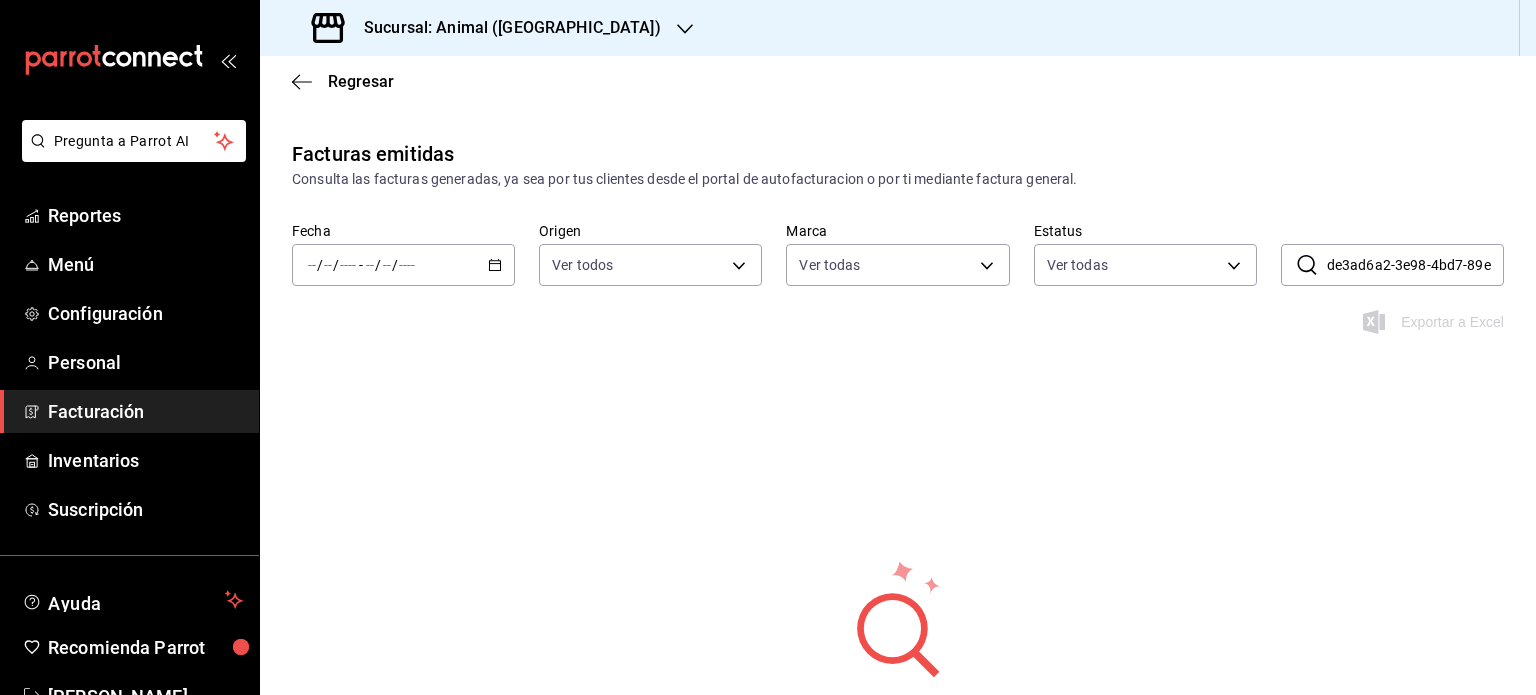 click 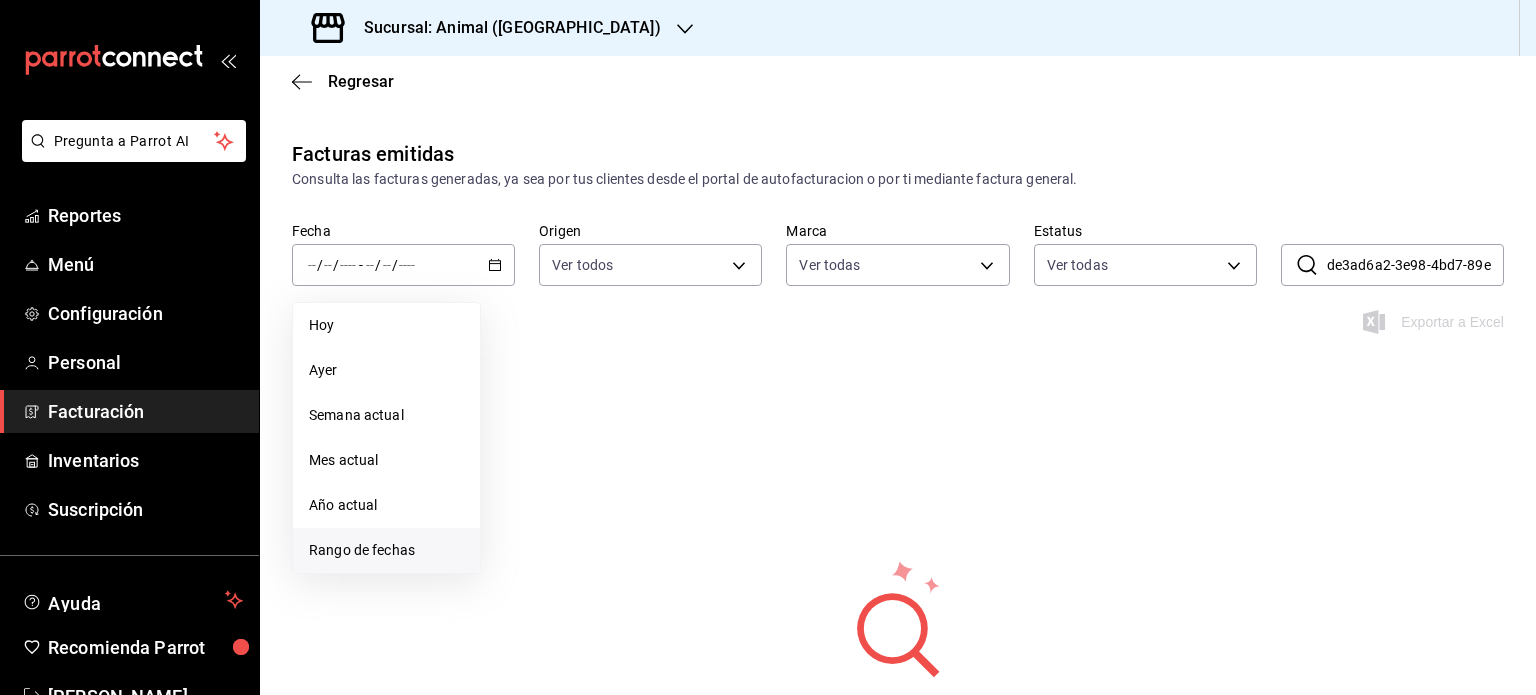 click on "Rango de fechas" at bounding box center (386, 550) 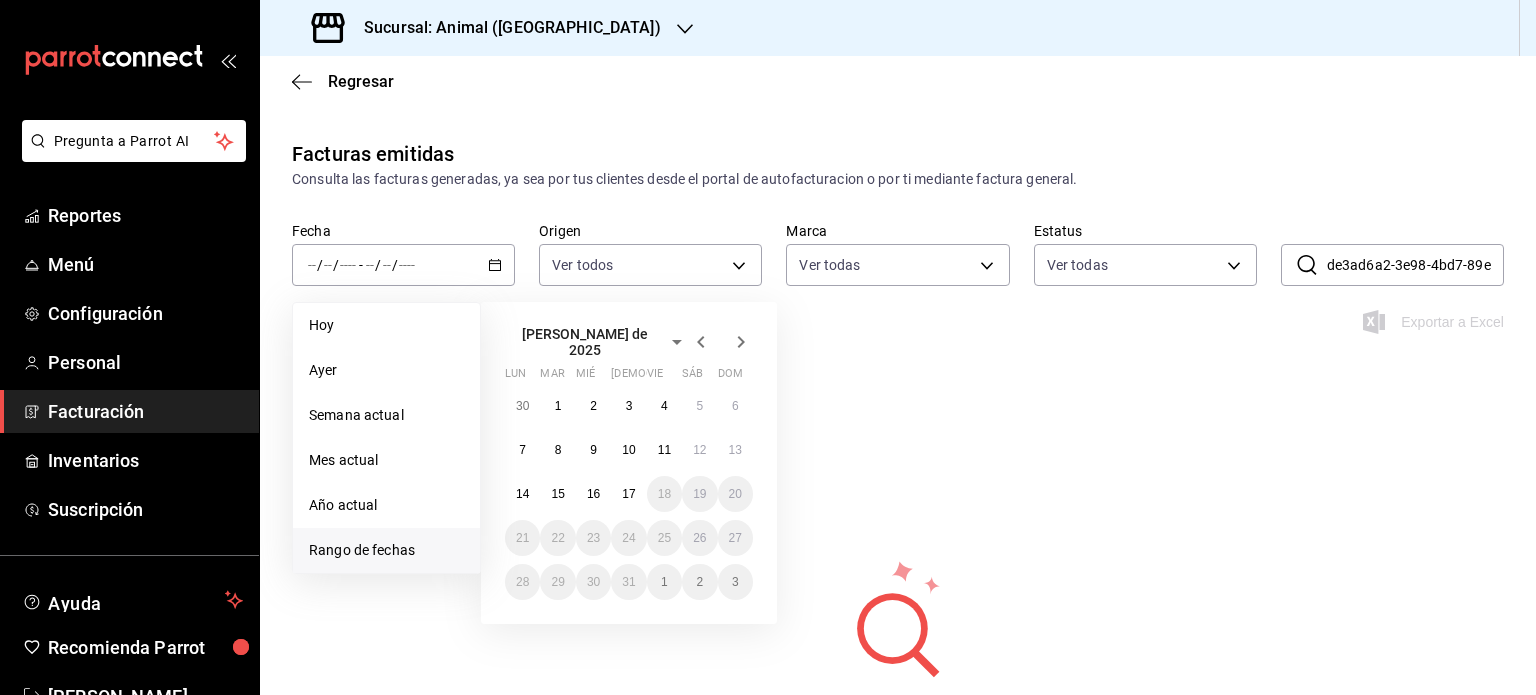 click 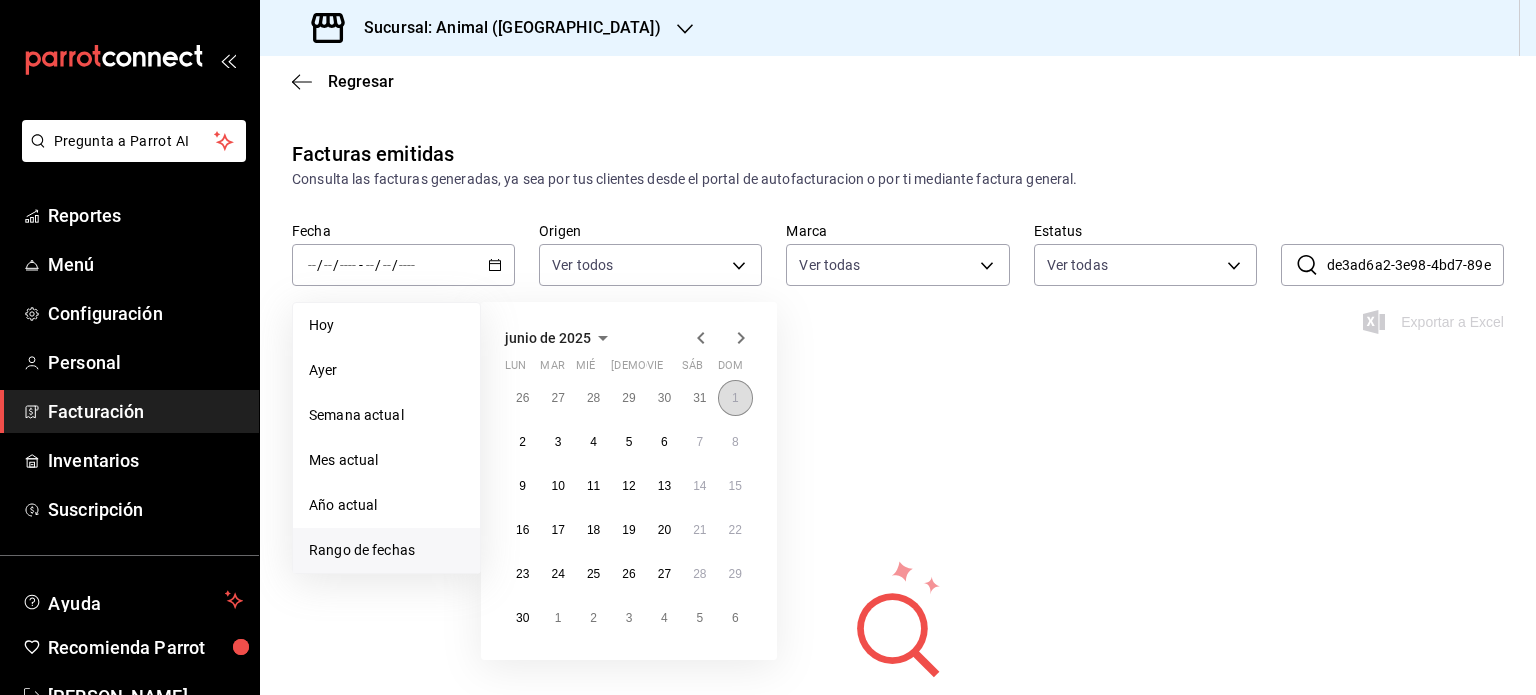 click on "1" at bounding box center (735, 398) 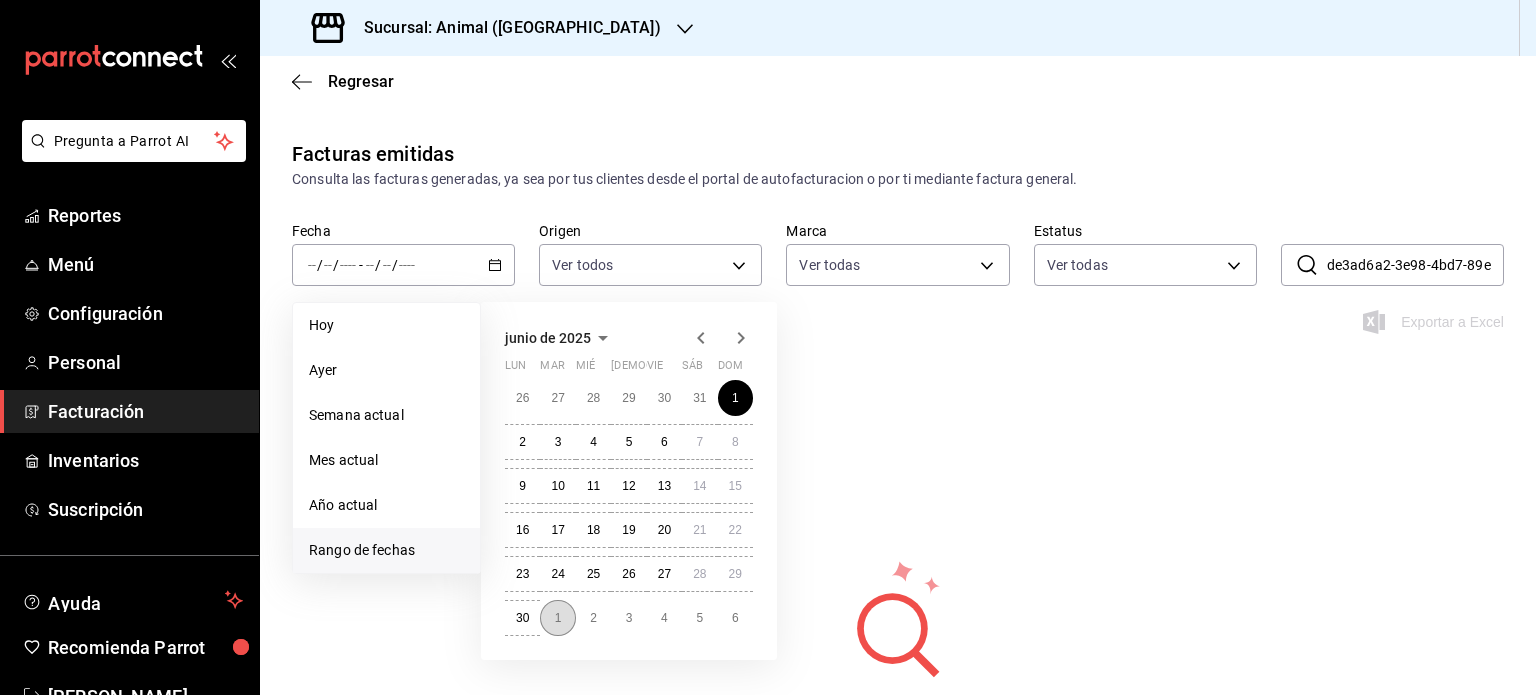click on "1" at bounding box center (557, 618) 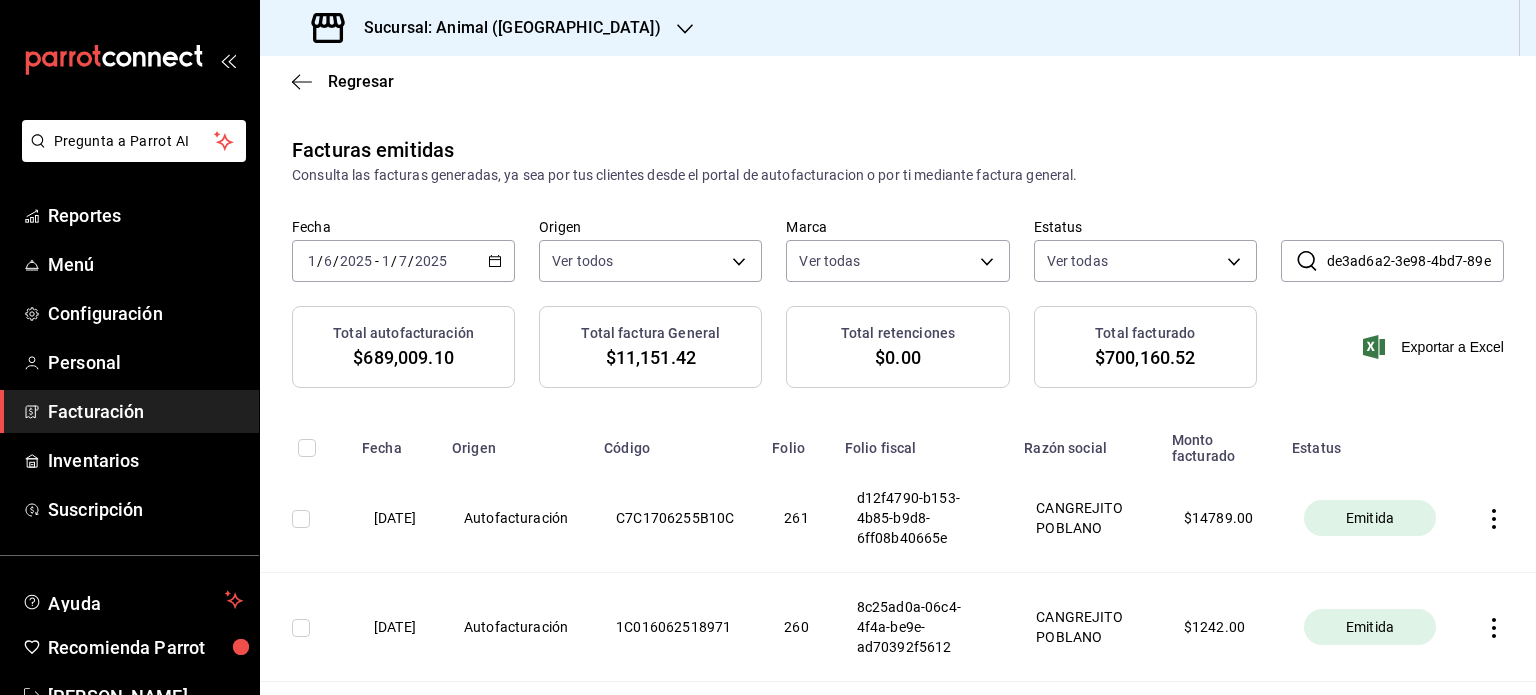 scroll, scrollTop: 0, scrollLeft: 0, axis: both 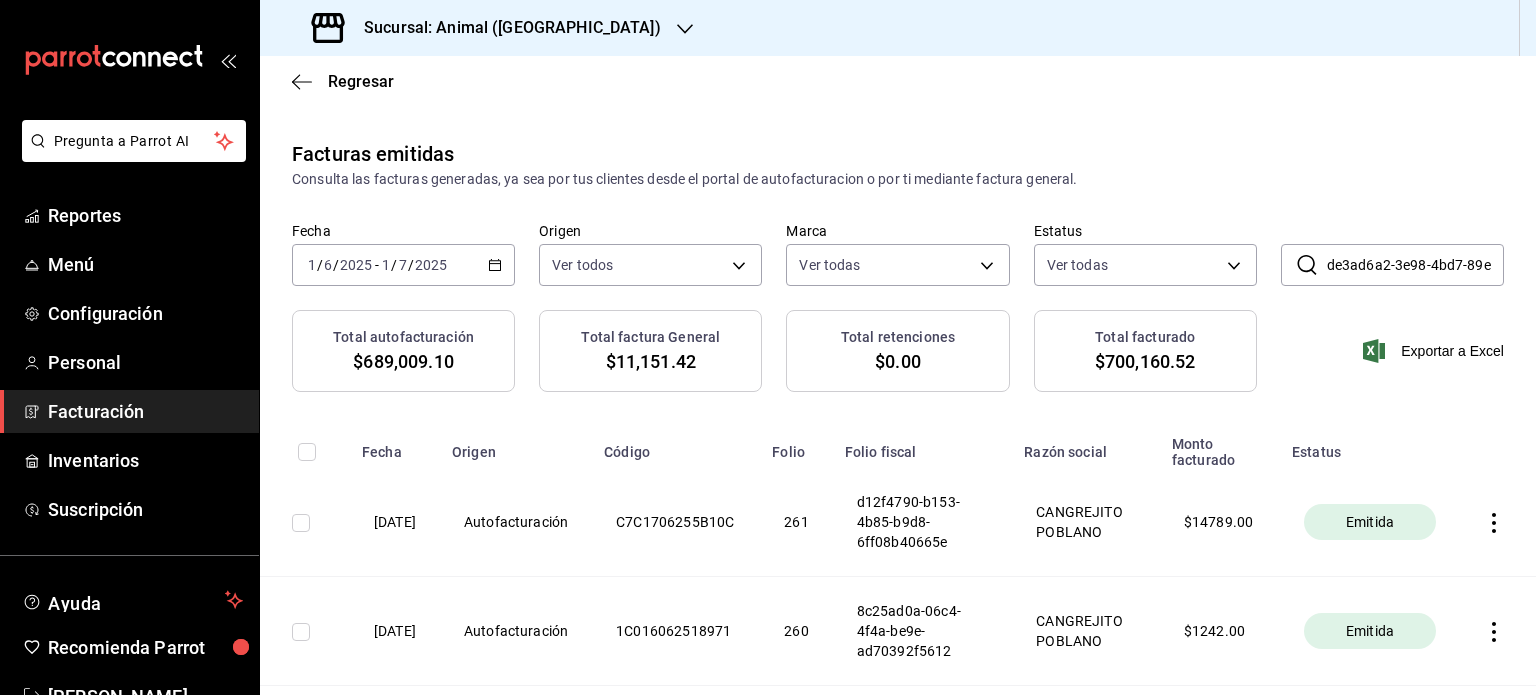 click on "de3ad6a2-3e98-4bd7-89e5-f961446e32e4" at bounding box center [1415, 265] 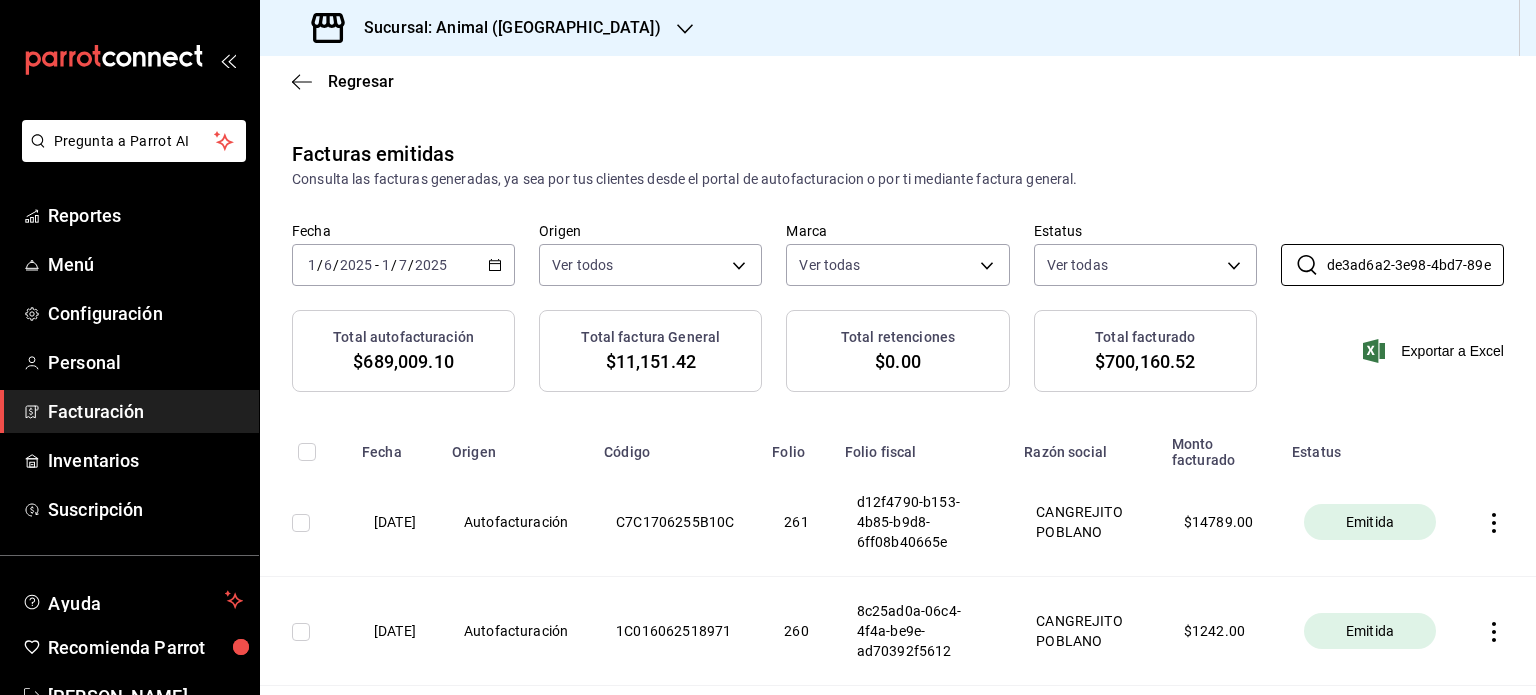 scroll, scrollTop: 0, scrollLeft: 104, axis: horizontal 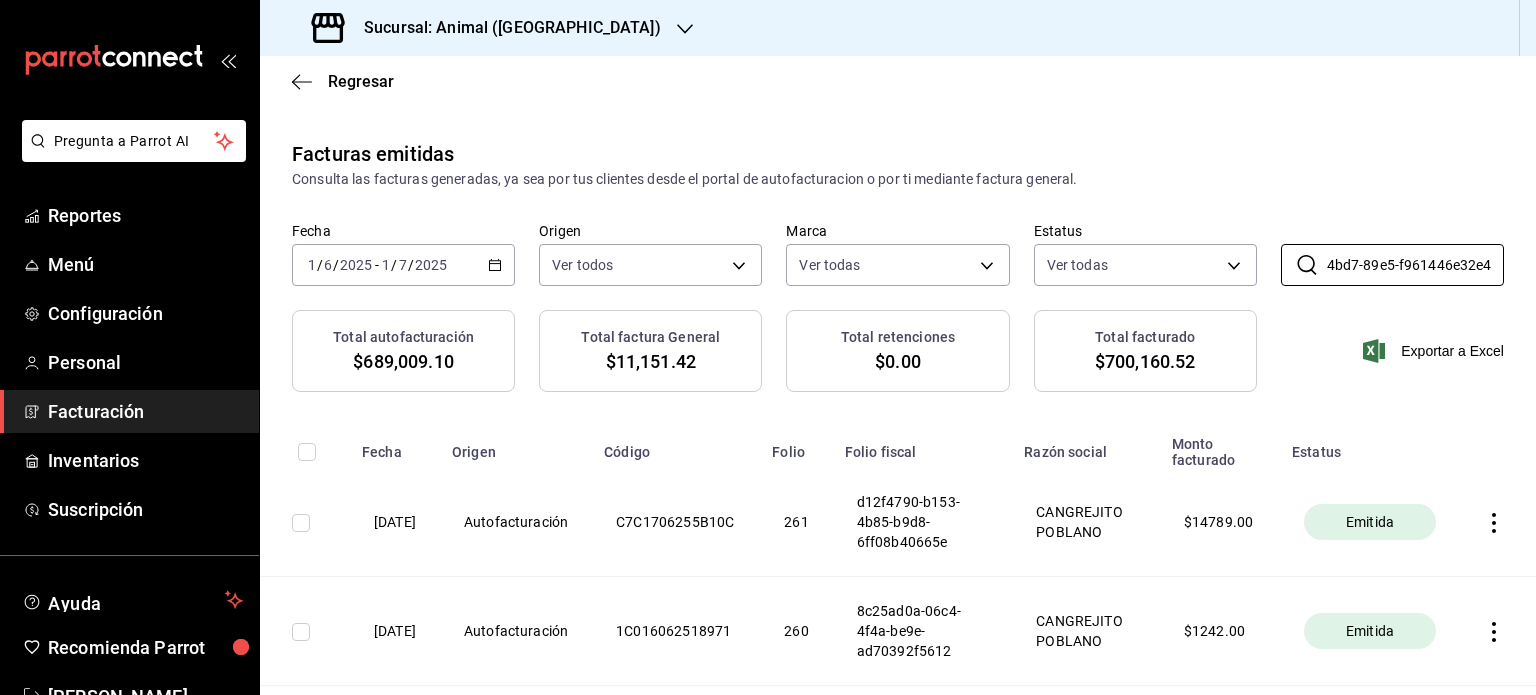 drag, startPoint x: 1314, startPoint y: 265, endPoint x: 1535, endPoint y: 269, distance: 221.0362 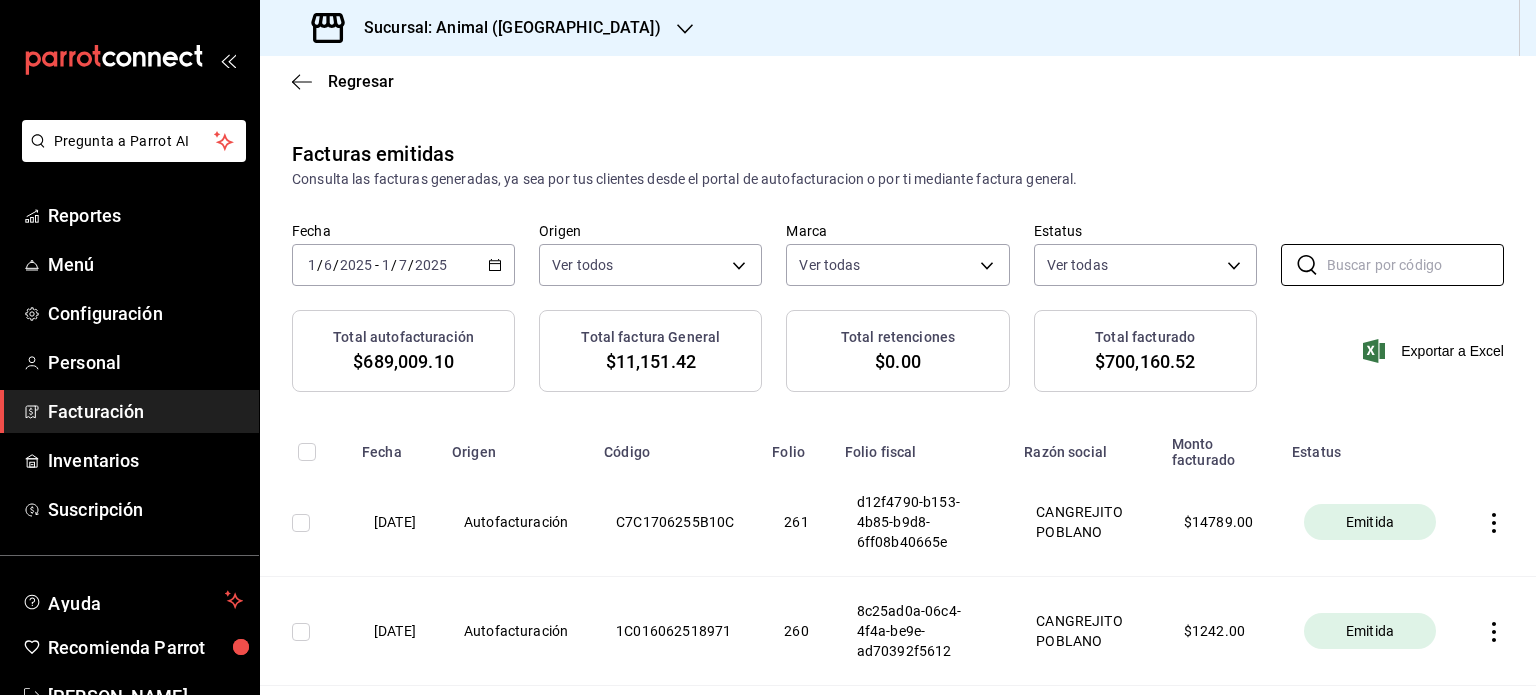 scroll, scrollTop: 0, scrollLeft: 0, axis: both 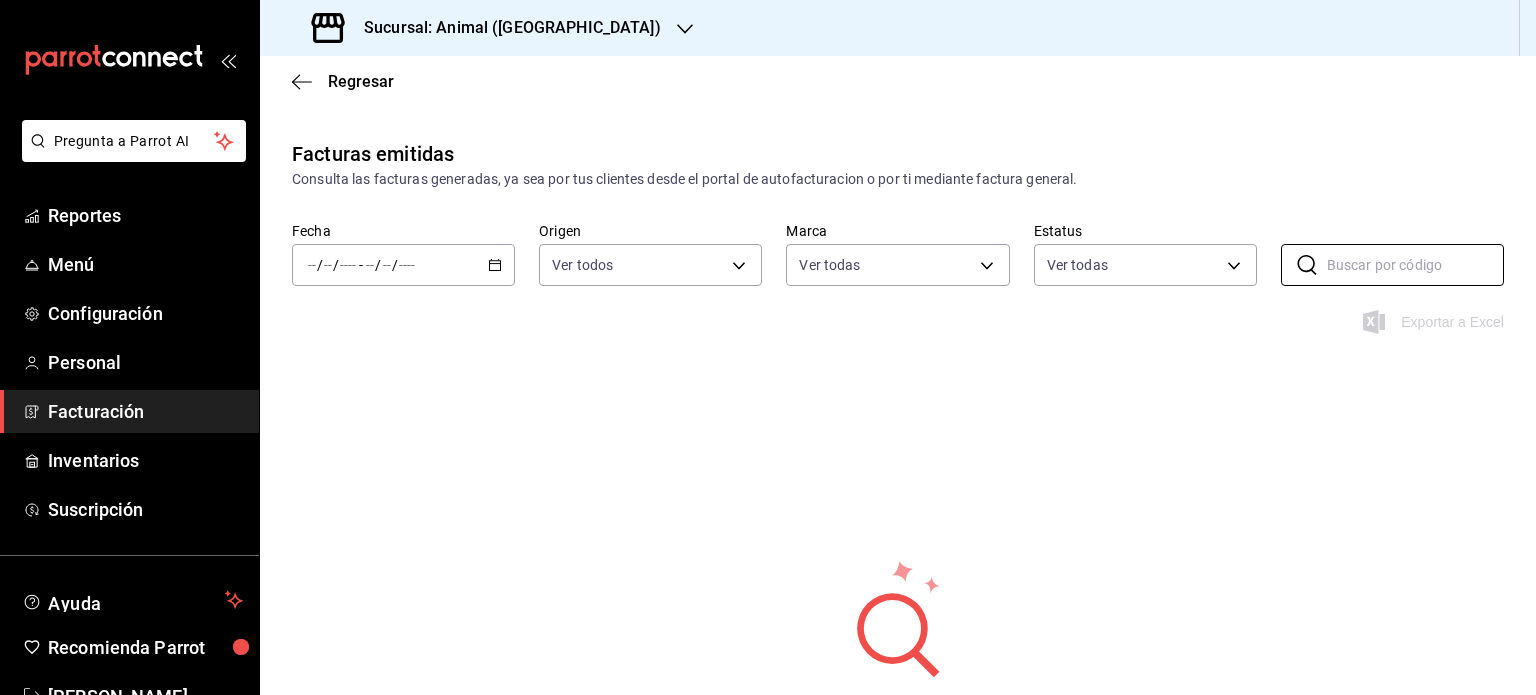 type 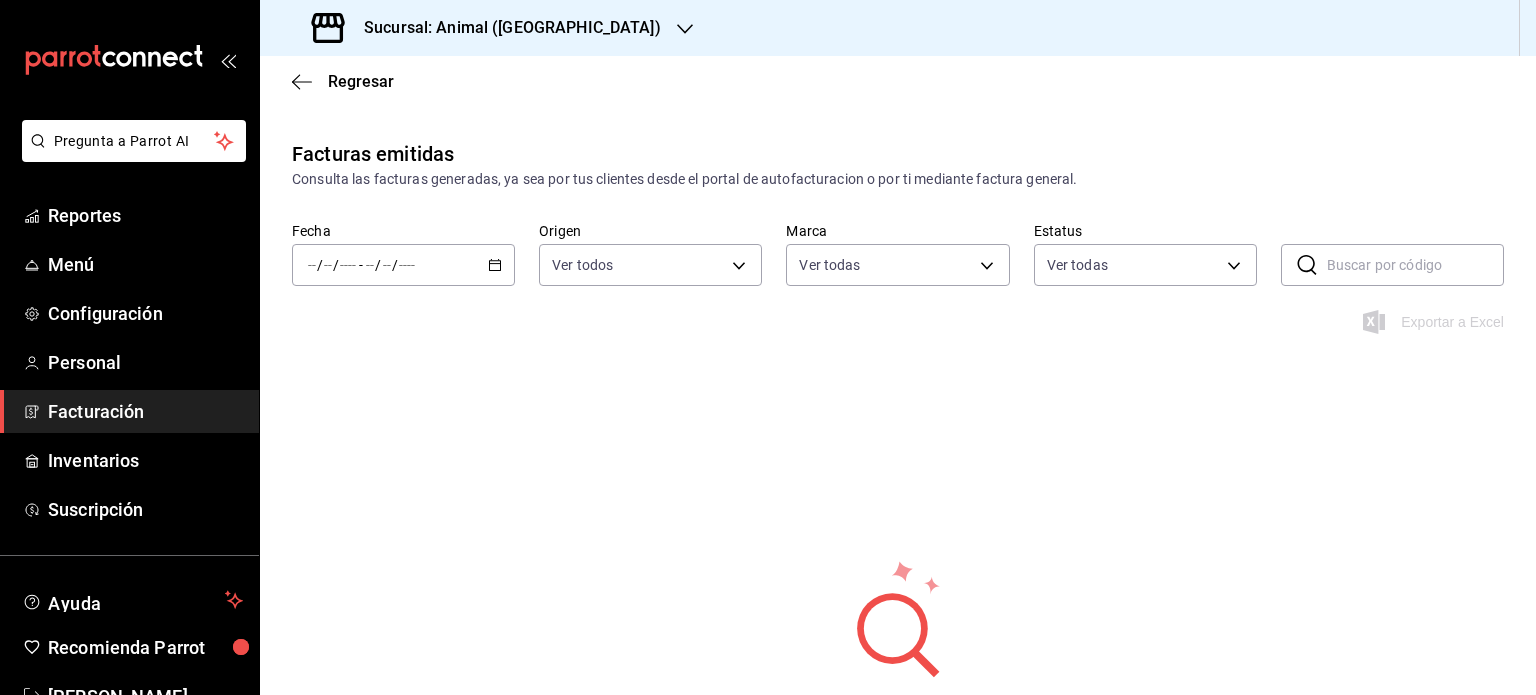click 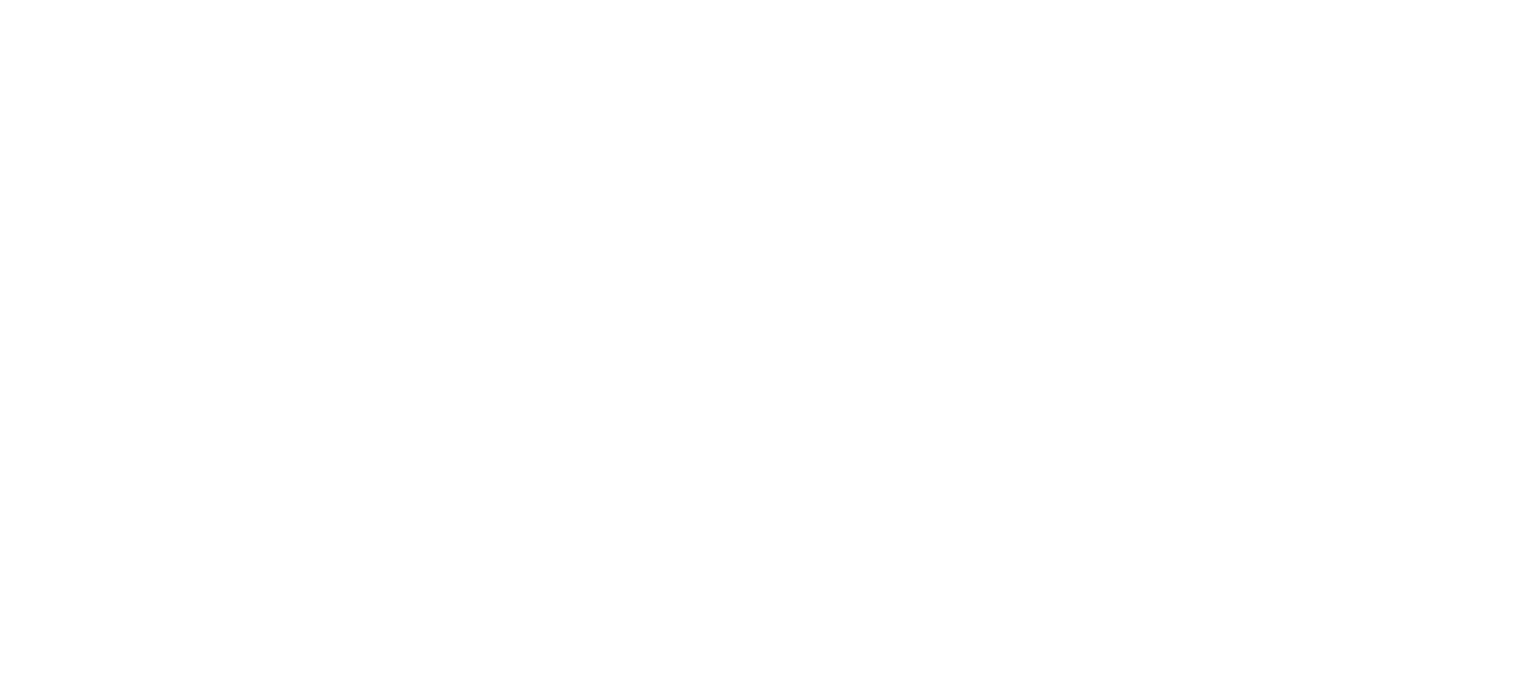 click at bounding box center [768, 4] 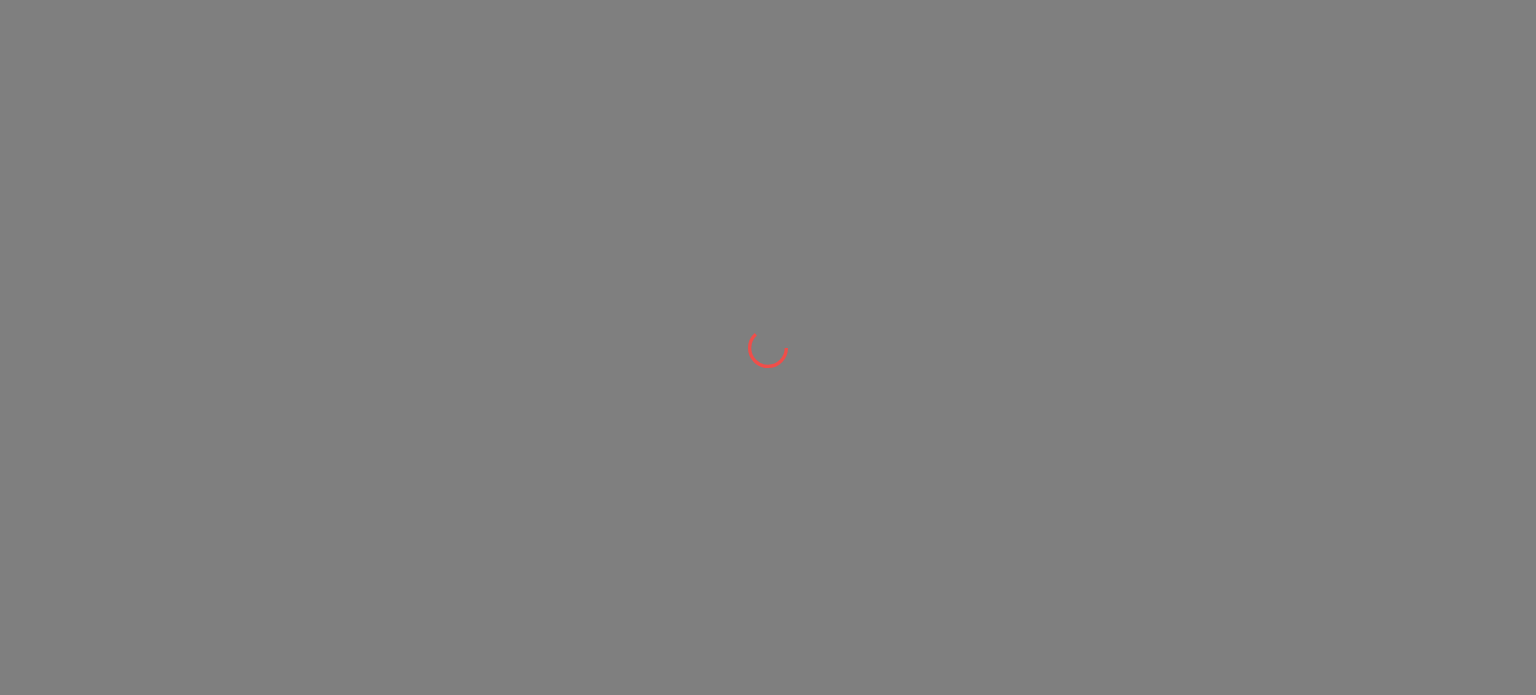 scroll, scrollTop: 0, scrollLeft: 0, axis: both 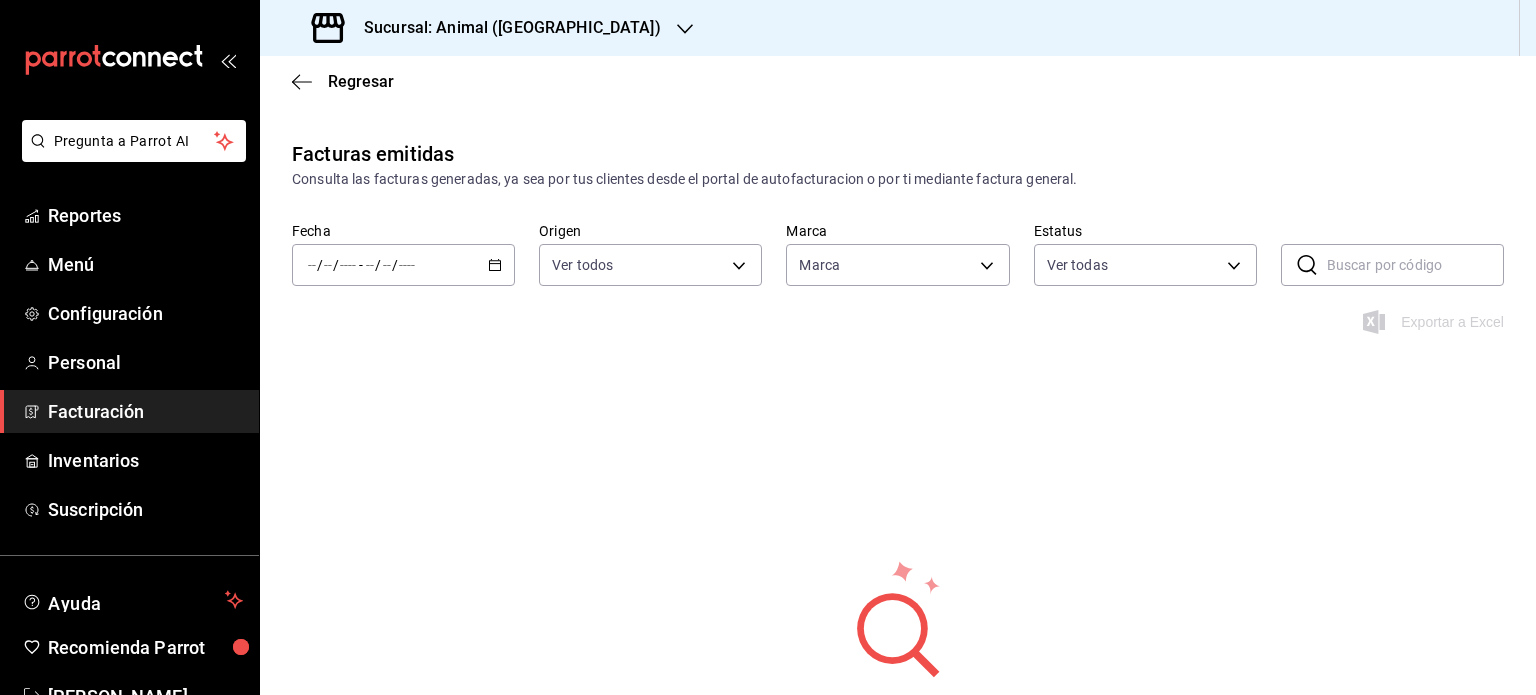 type on "96838179-8fbb-4073-aae3-1789726318c8" 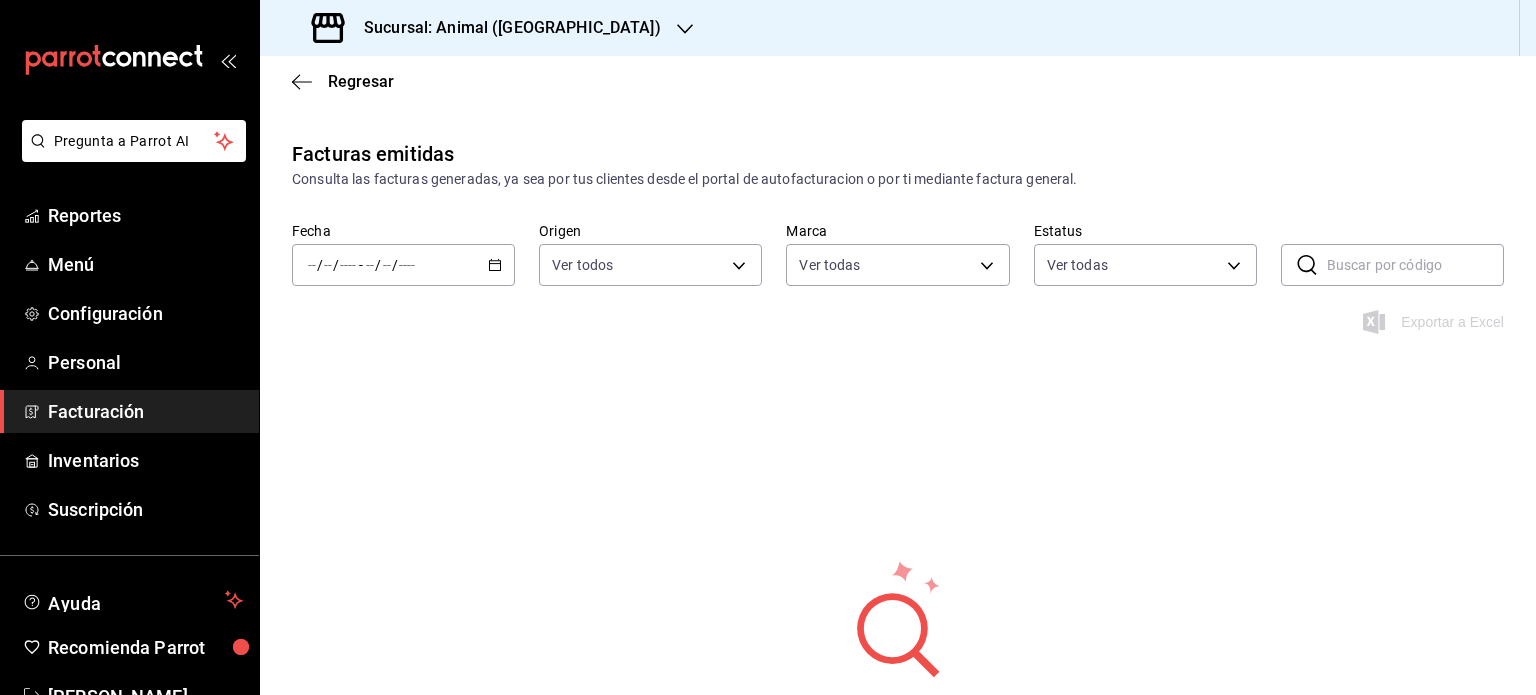 click on "Consulta las facturas generadas, ya sea por tus clientes desde el portal de autofacturacion o por ti mediante factura general." at bounding box center (898, 179) 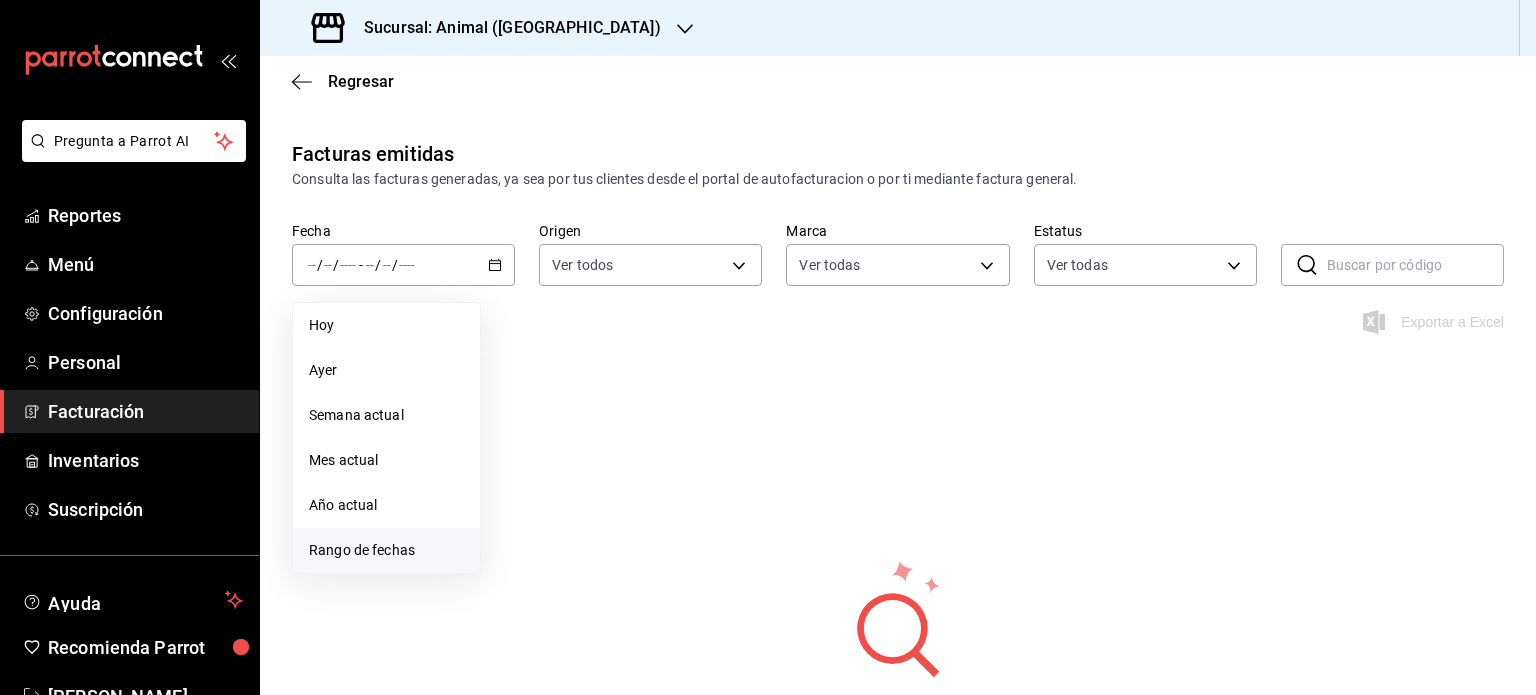 click on "Rango de fechas" at bounding box center (386, 550) 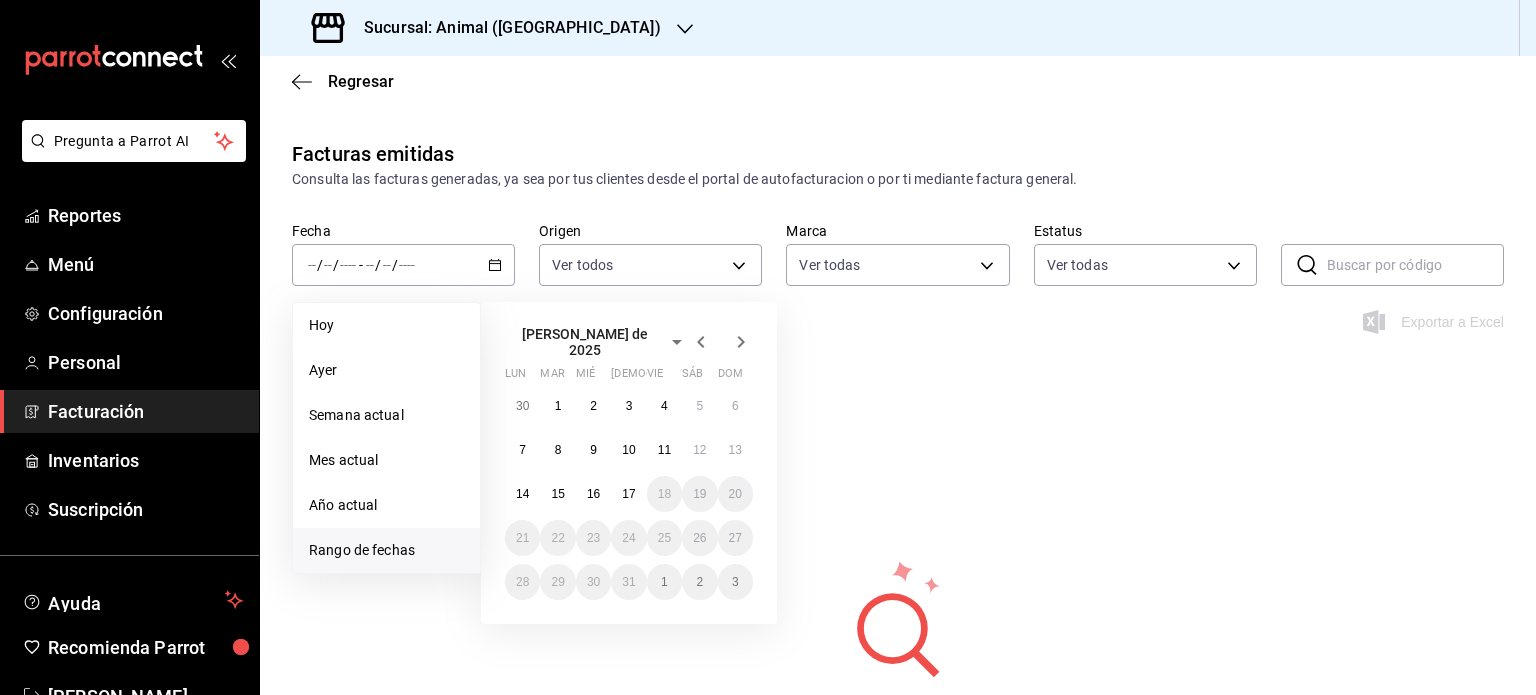 click 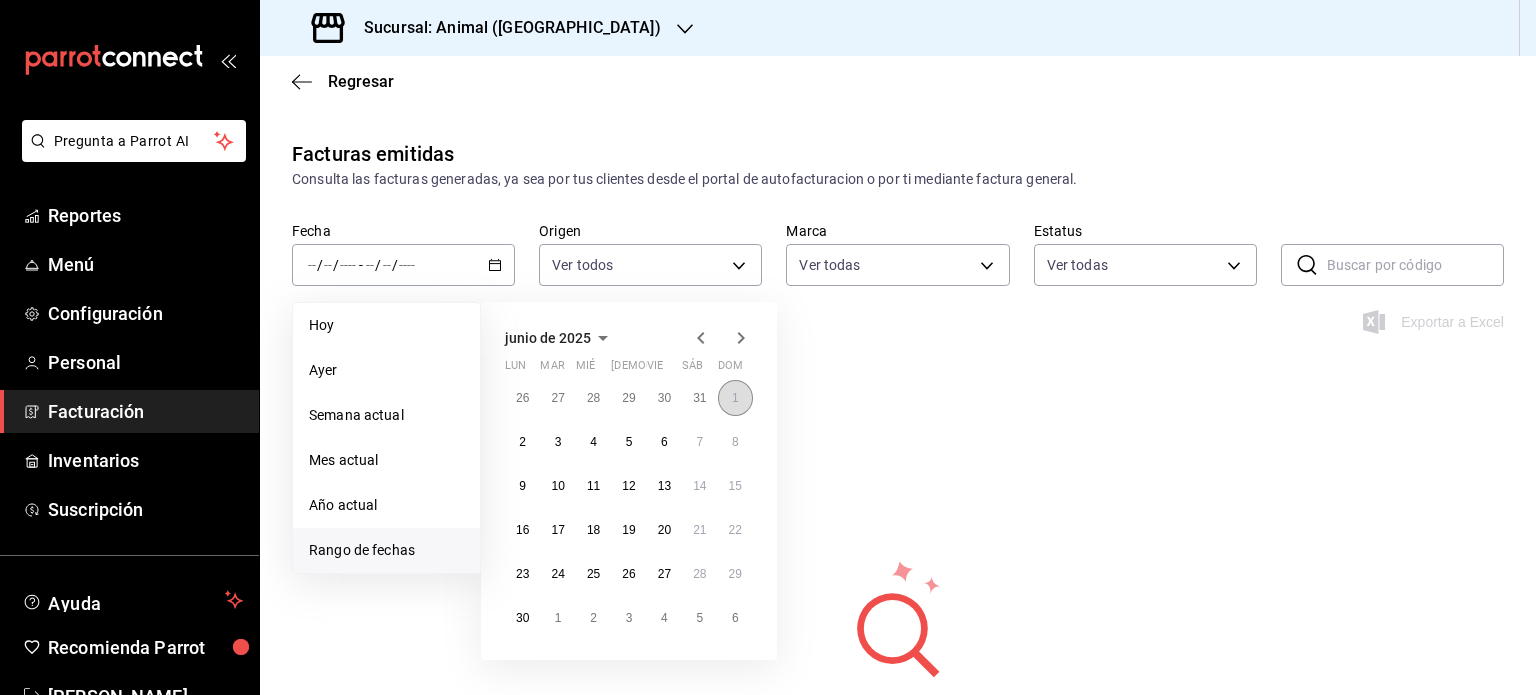 click on "1" at bounding box center [735, 398] 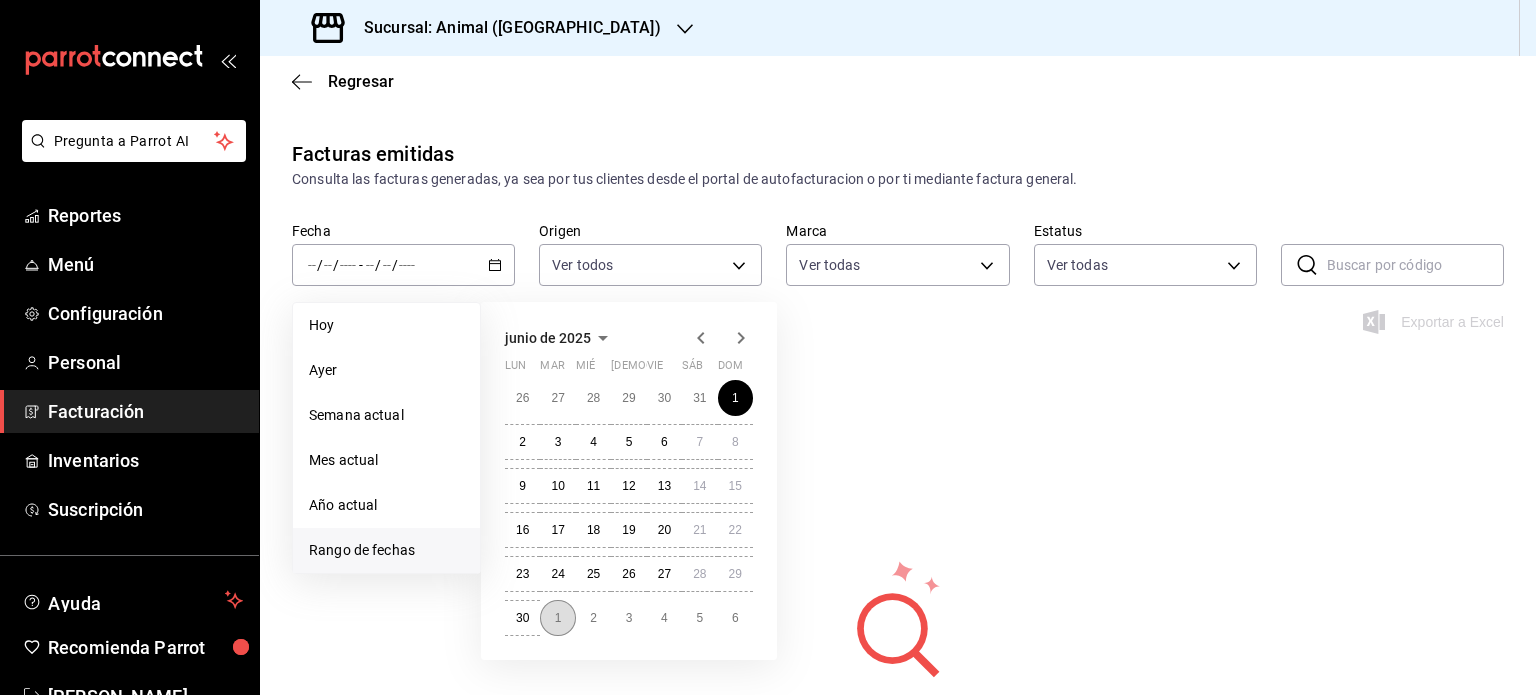 click on "1" at bounding box center (557, 618) 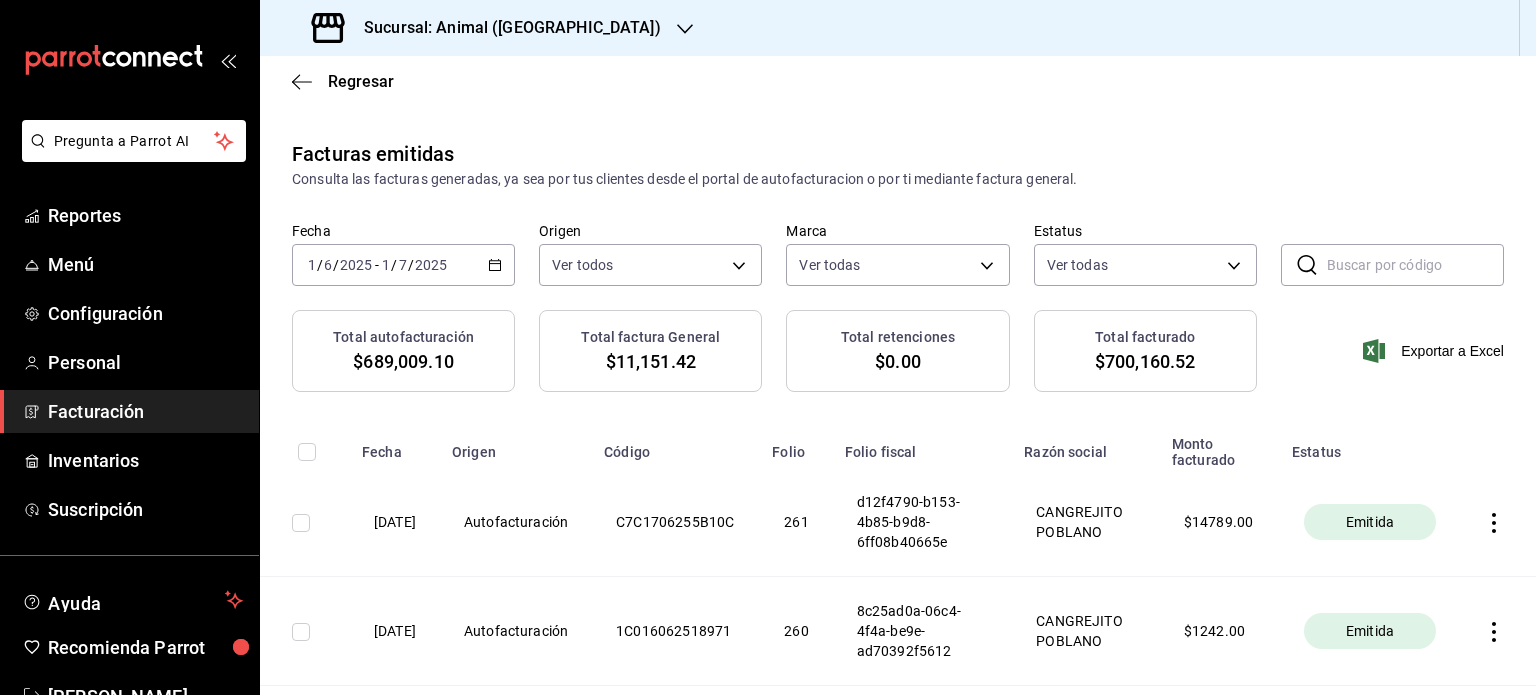 click at bounding box center (1415, 265) 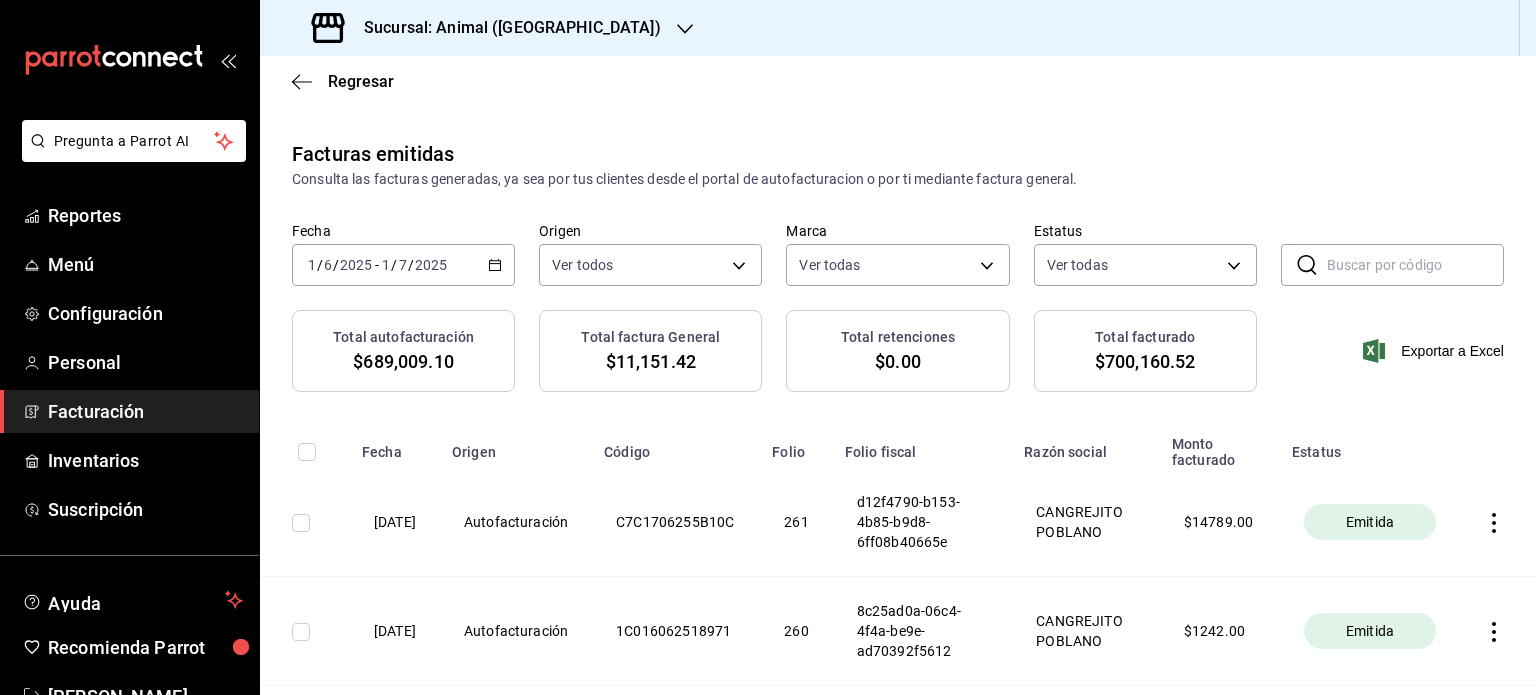 paste on "96b4f559-2c9b-451f-9027-684c37a6d91a" 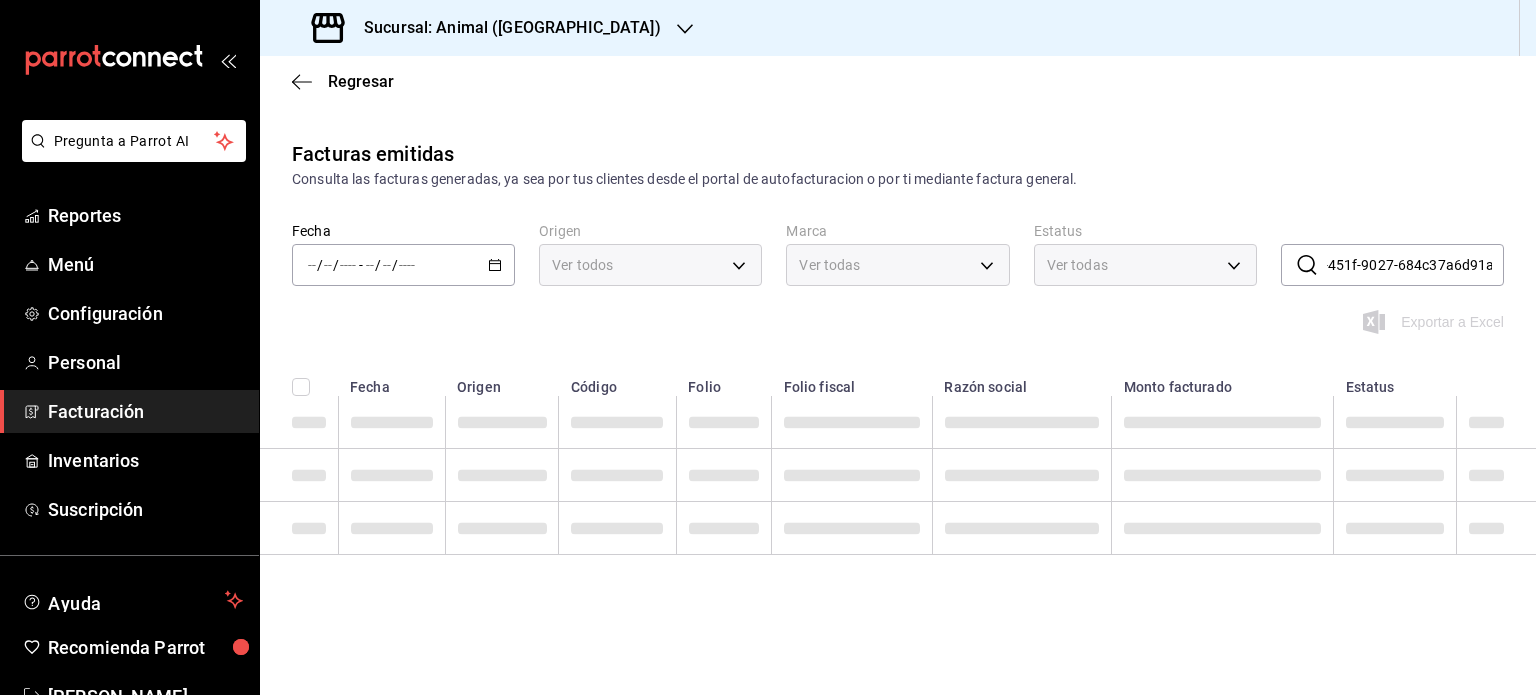 scroll, scrollTop: 0, scrollLeft: 98, axis: horizontal 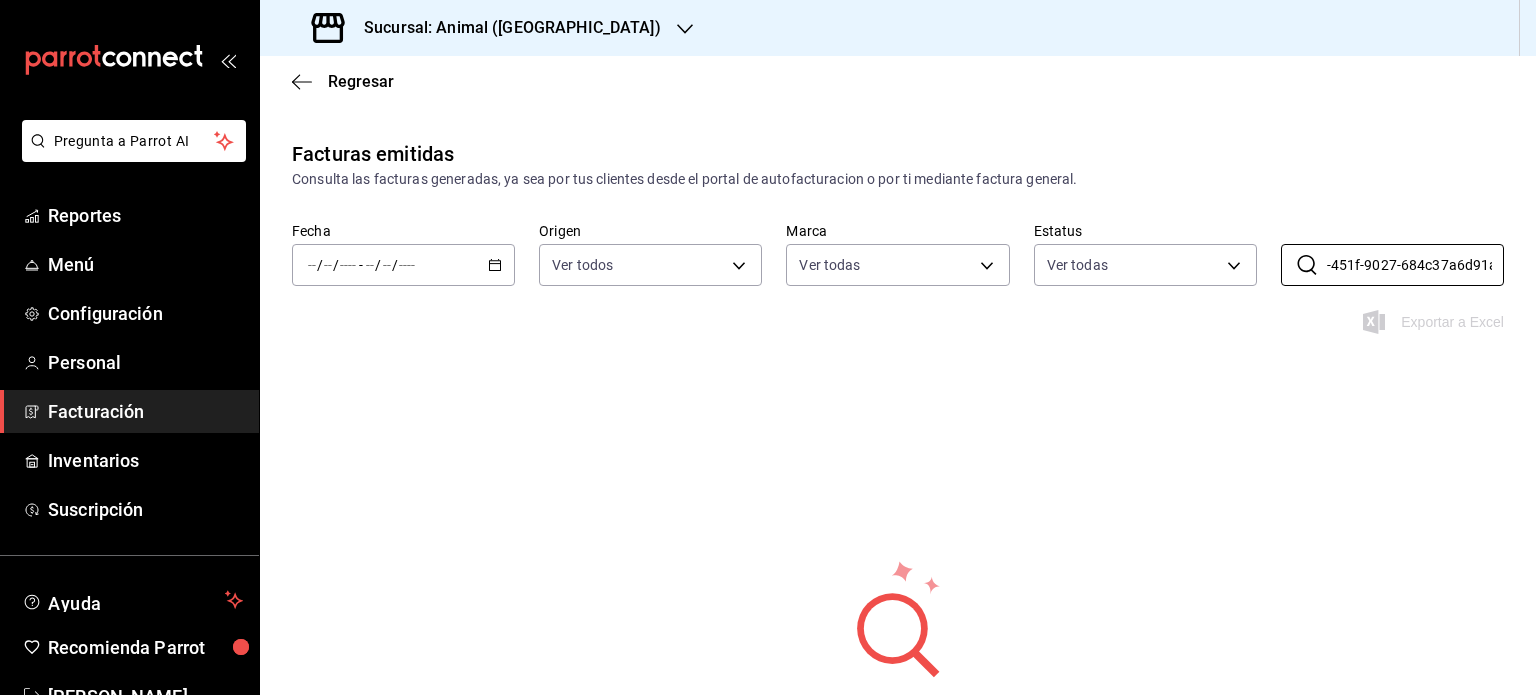 type on "96b4f559-2c9b-451f-9027-684c37a6d91a" 